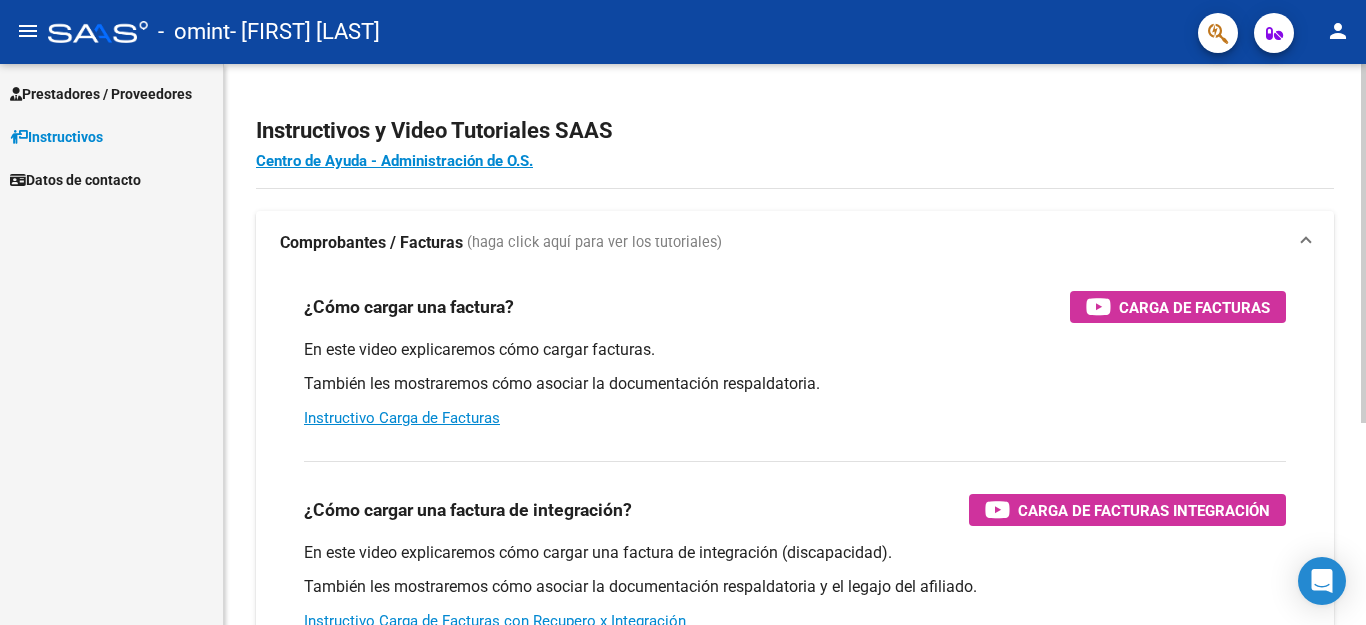 scroll, scrollTop: 0, scrollLeft: 0, axis: both 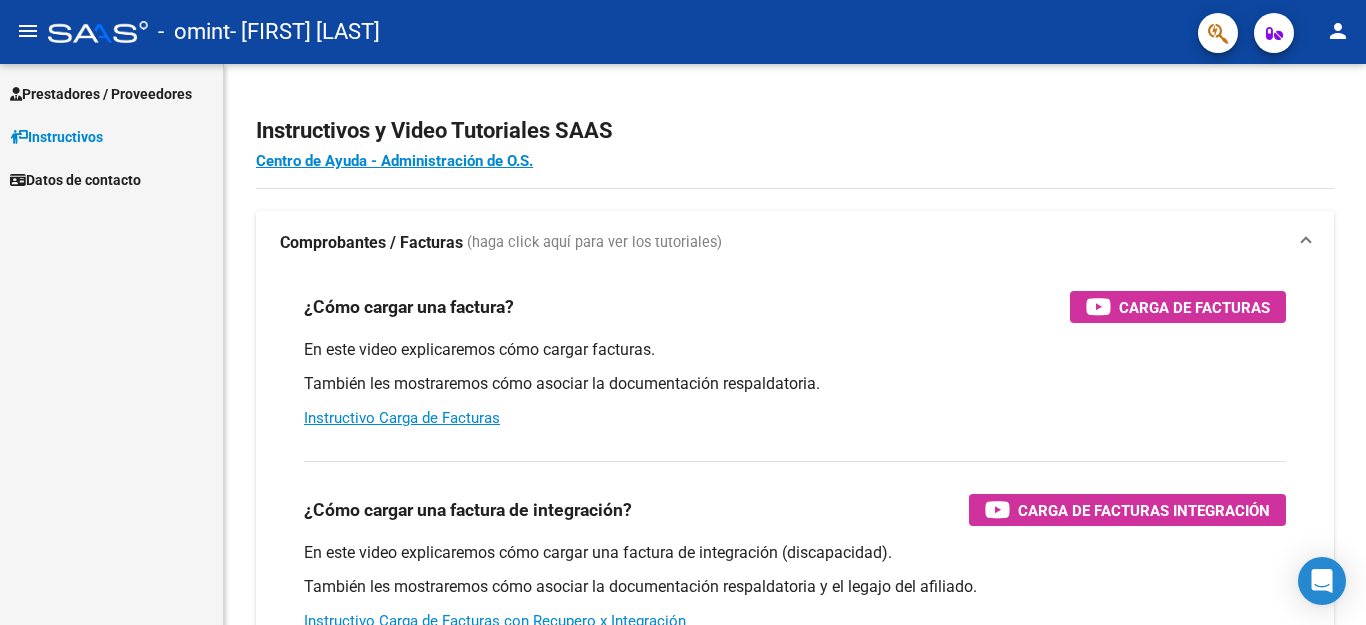 click on "Prestadores / Proveedores" at bounding box center [111, 93] 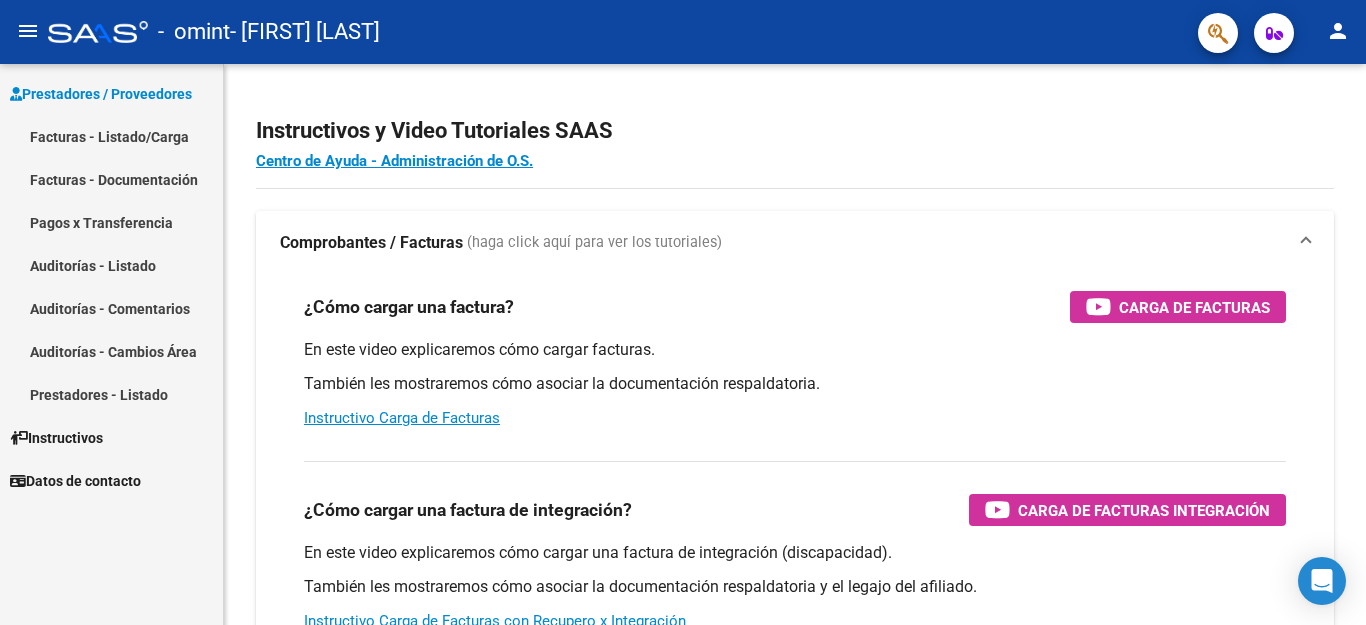 click on "Facturas - Listado/Carga" at bounding box center (111, 136) 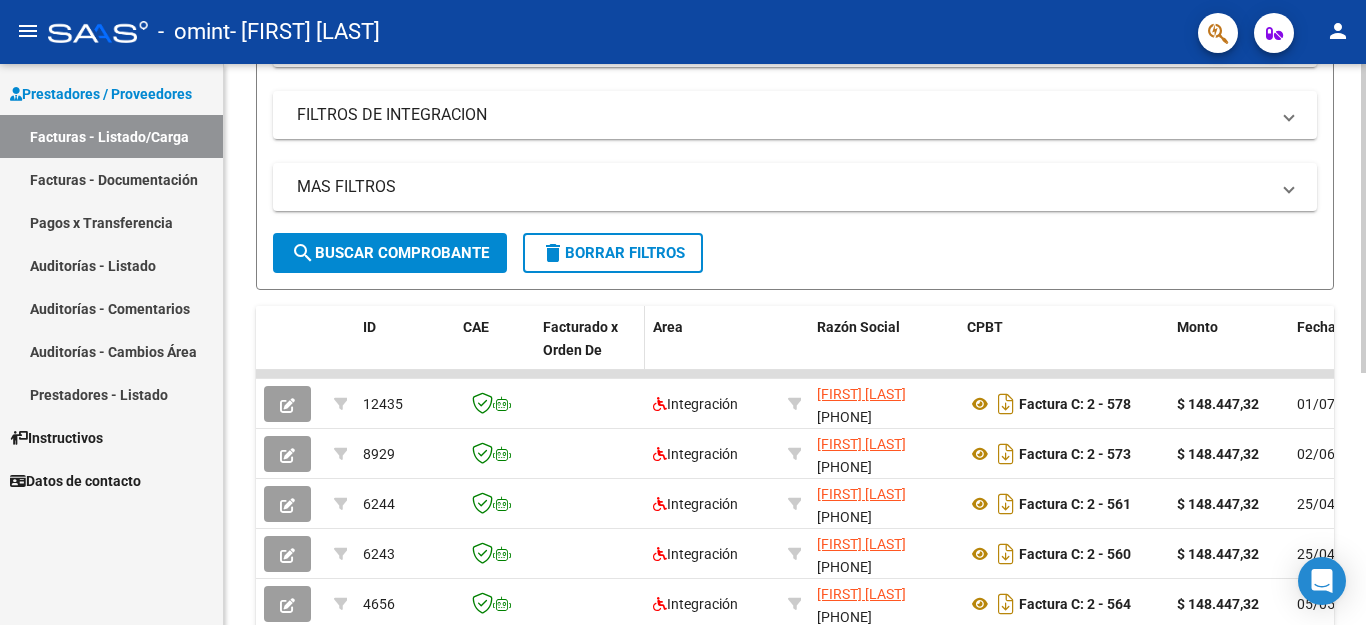 scroll, scrollTop: 458, scrollLeft: 0, axis: vertical 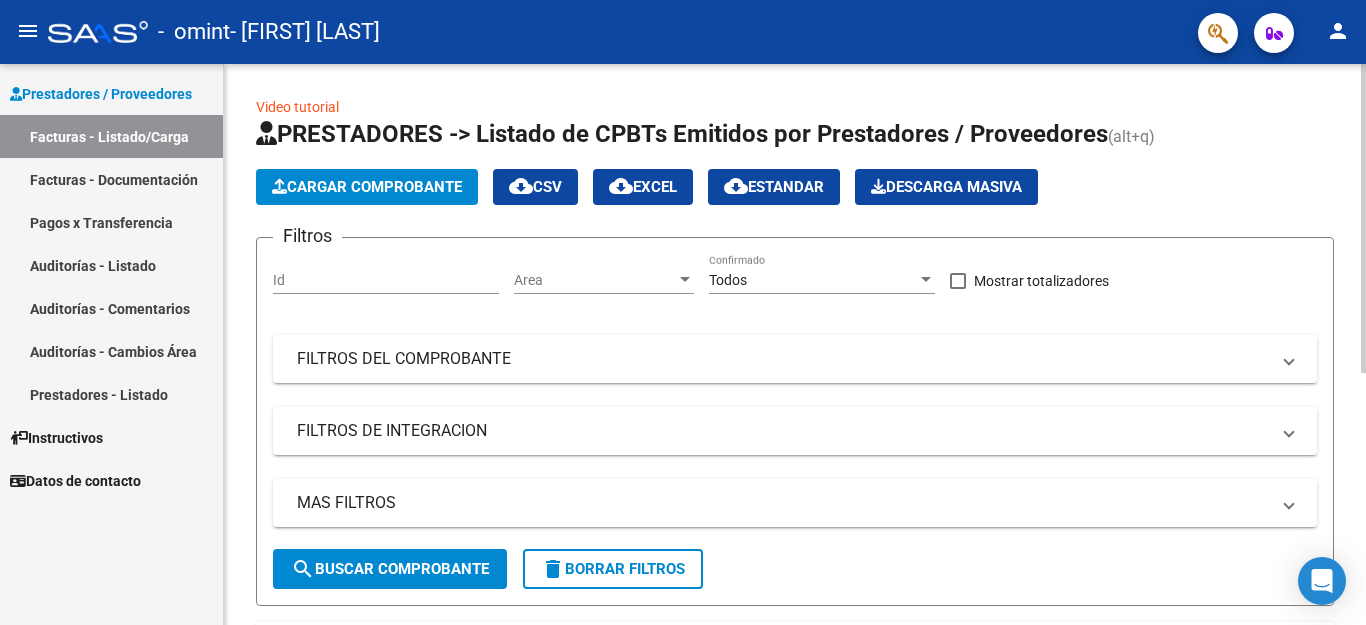 click on "Cargar Comprobante" 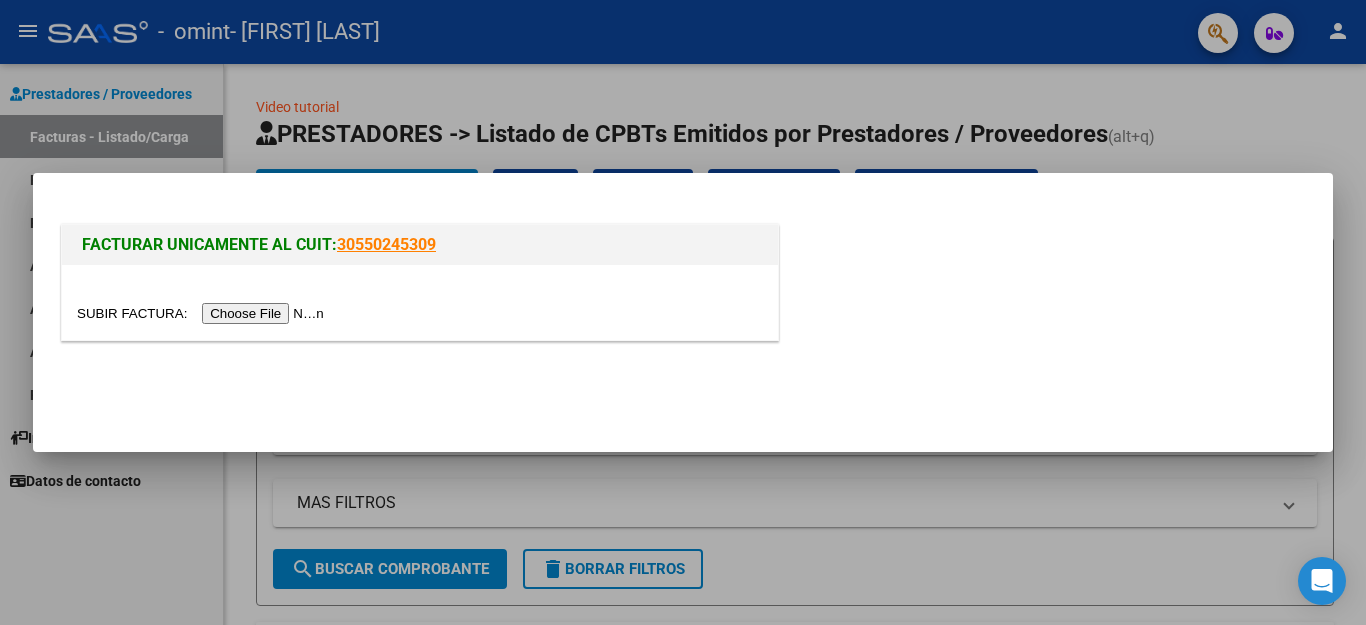 click at bounding box center (203, 313) 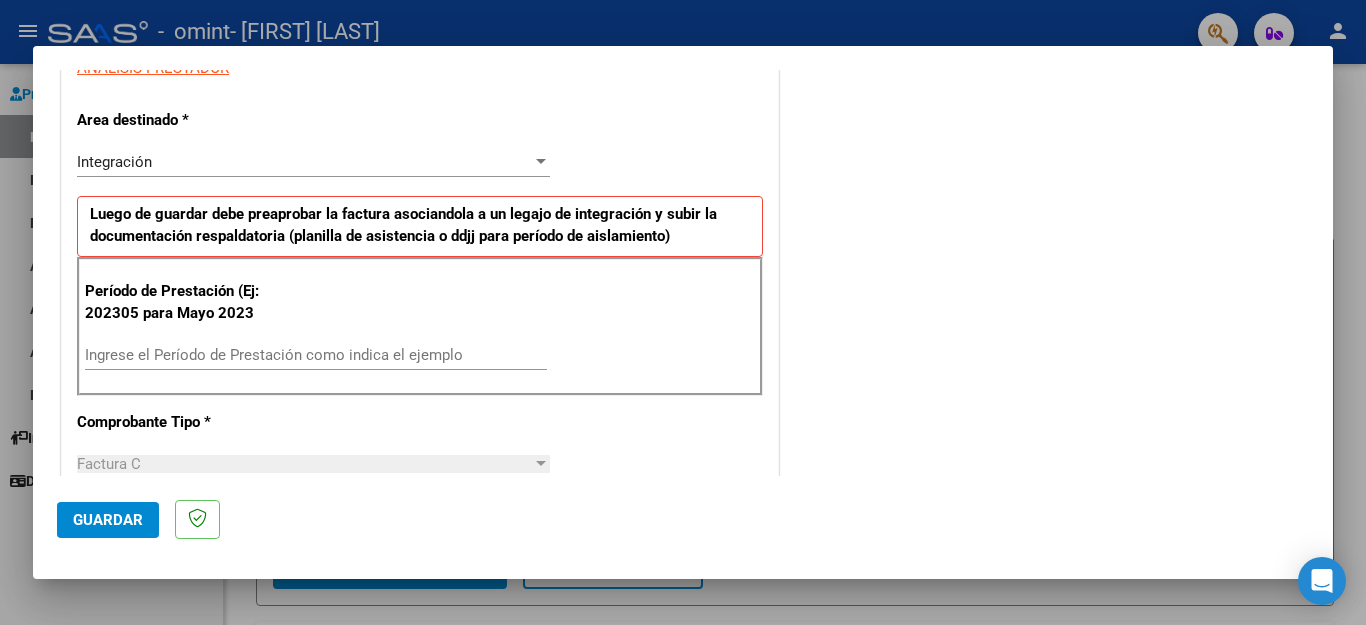 scroll, scrollTop: 400, scrollLeft: 0, axis: vertical 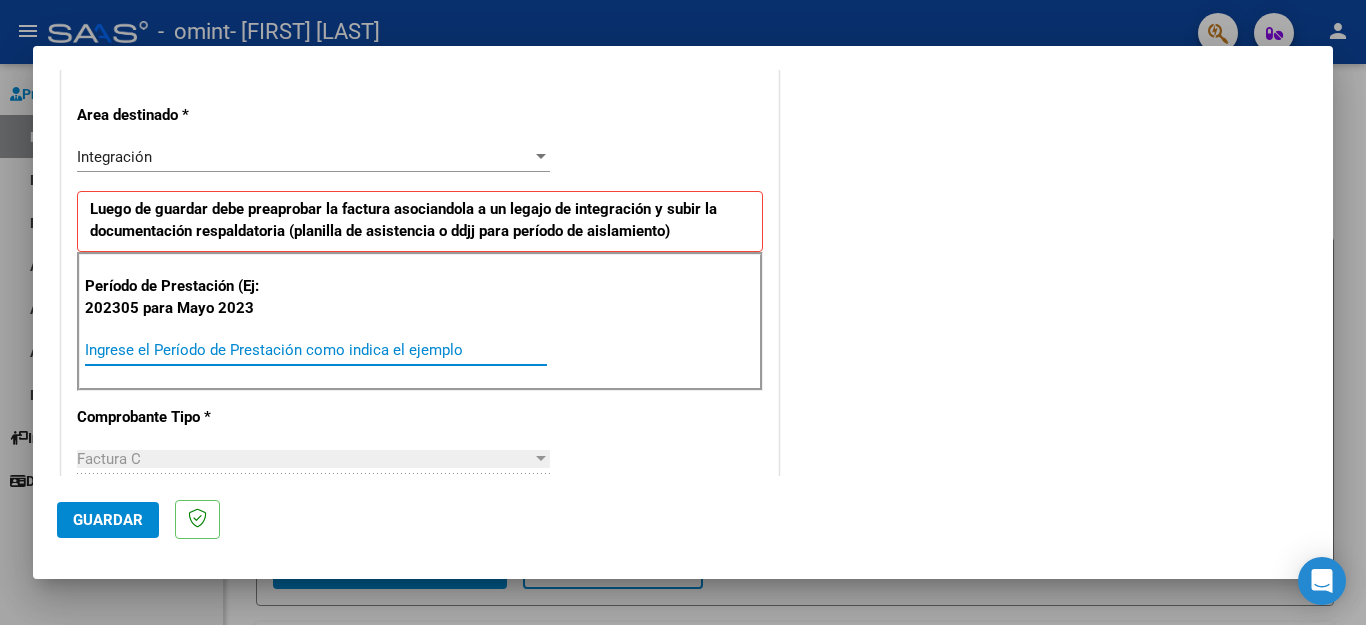 click on "Ingrese el Período de Prestación como indica el ejemplo" at bounding box center (316, 350) 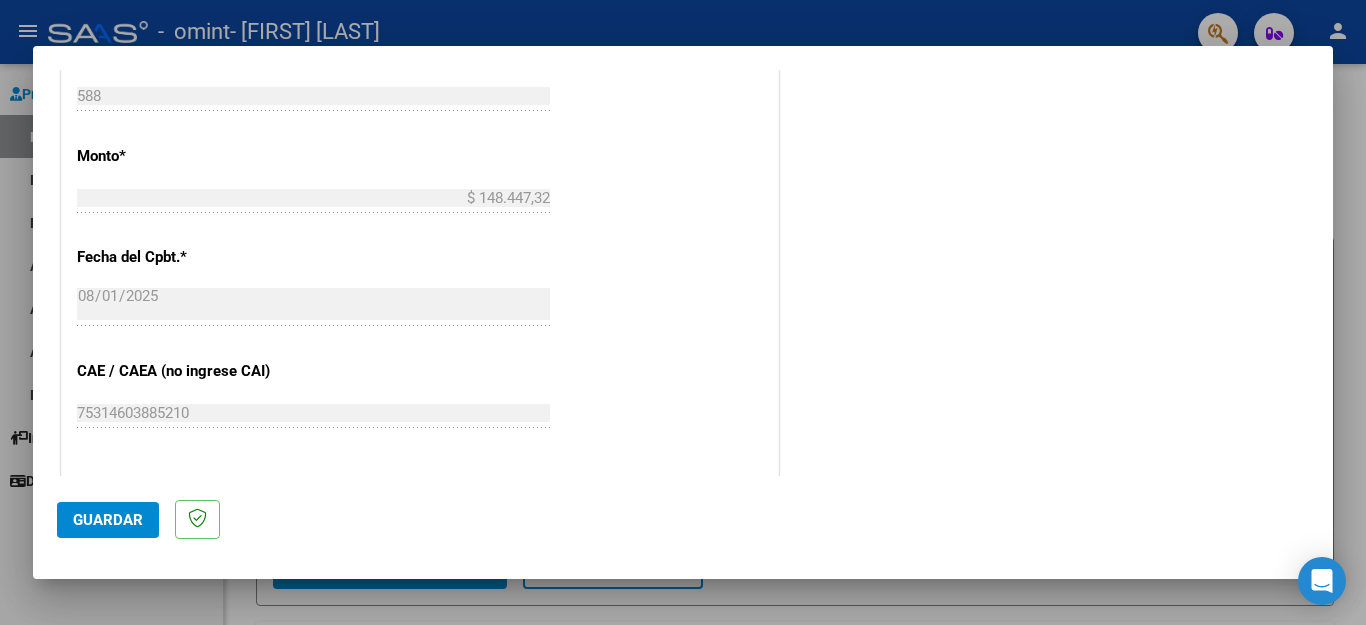 scroll, scrollTop: 1000, scrollLeft: 0, axis: vertical 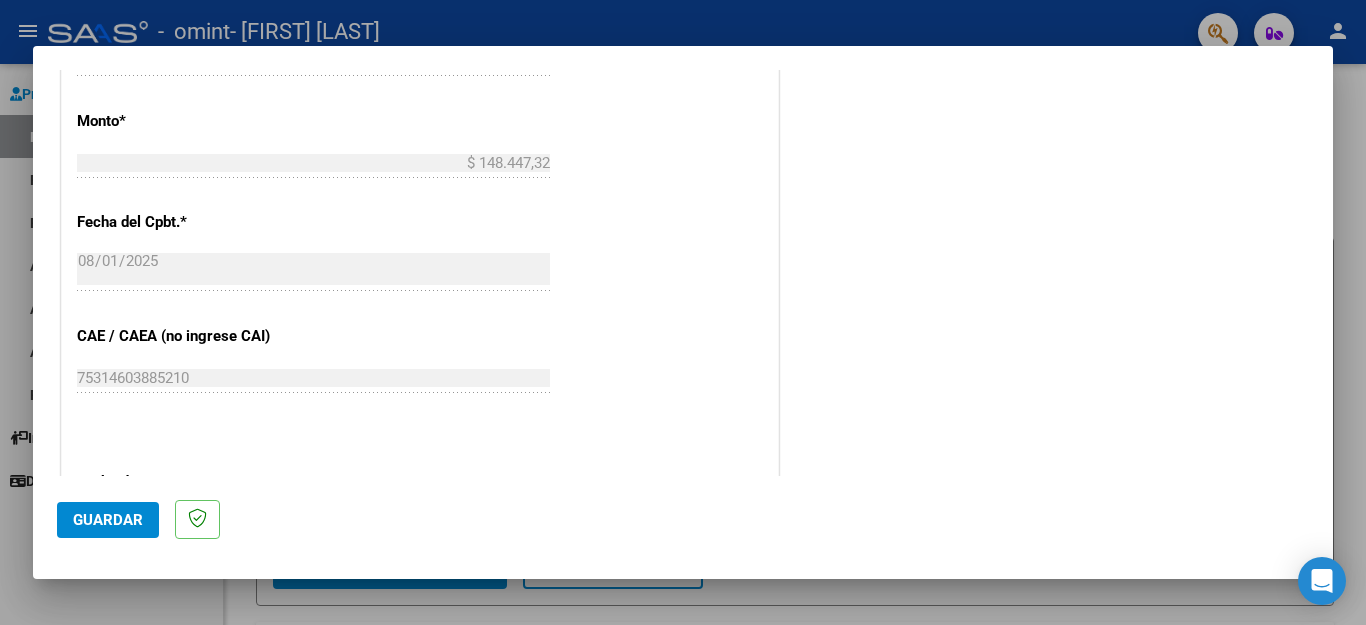 type on "202507" 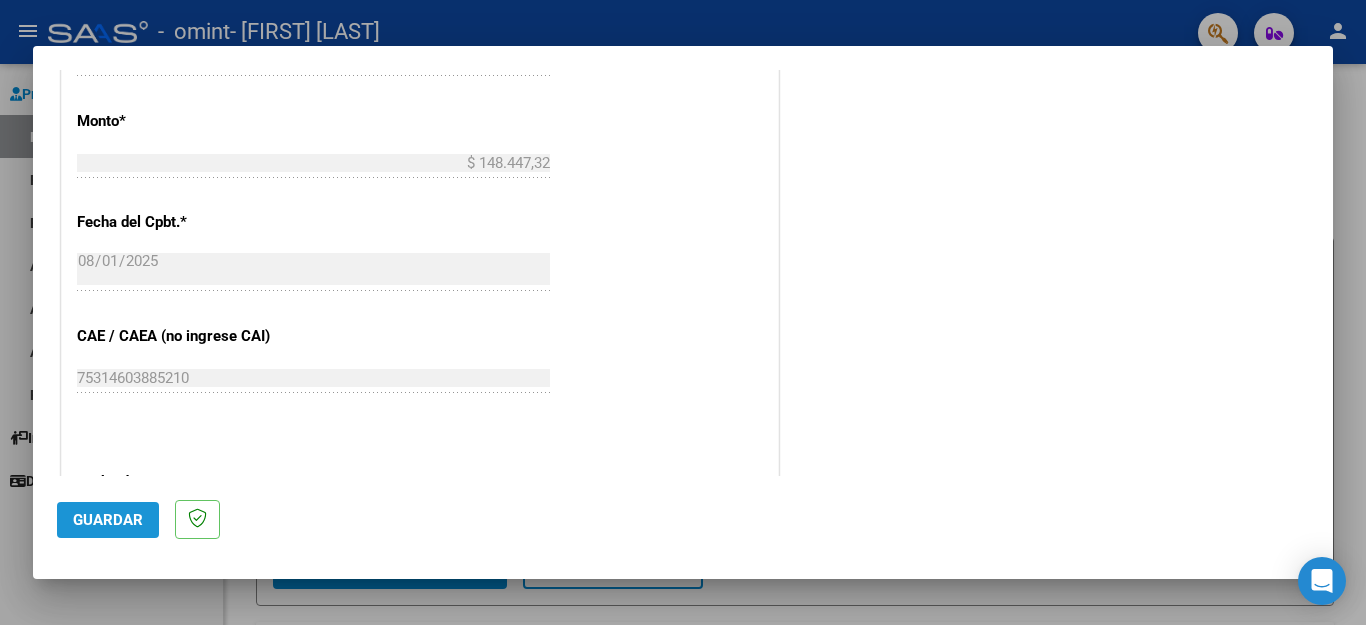 click on "Guardar" 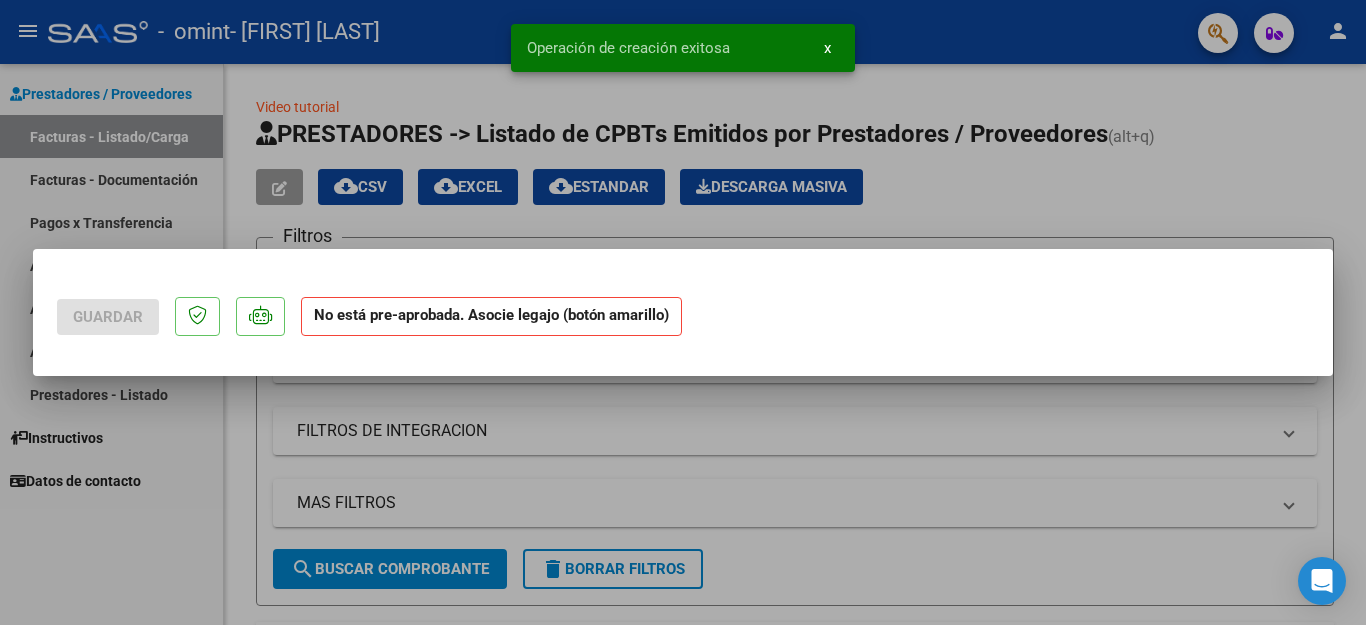 scroll, scrollTop: 0, scrollLeft: 0, axis: both 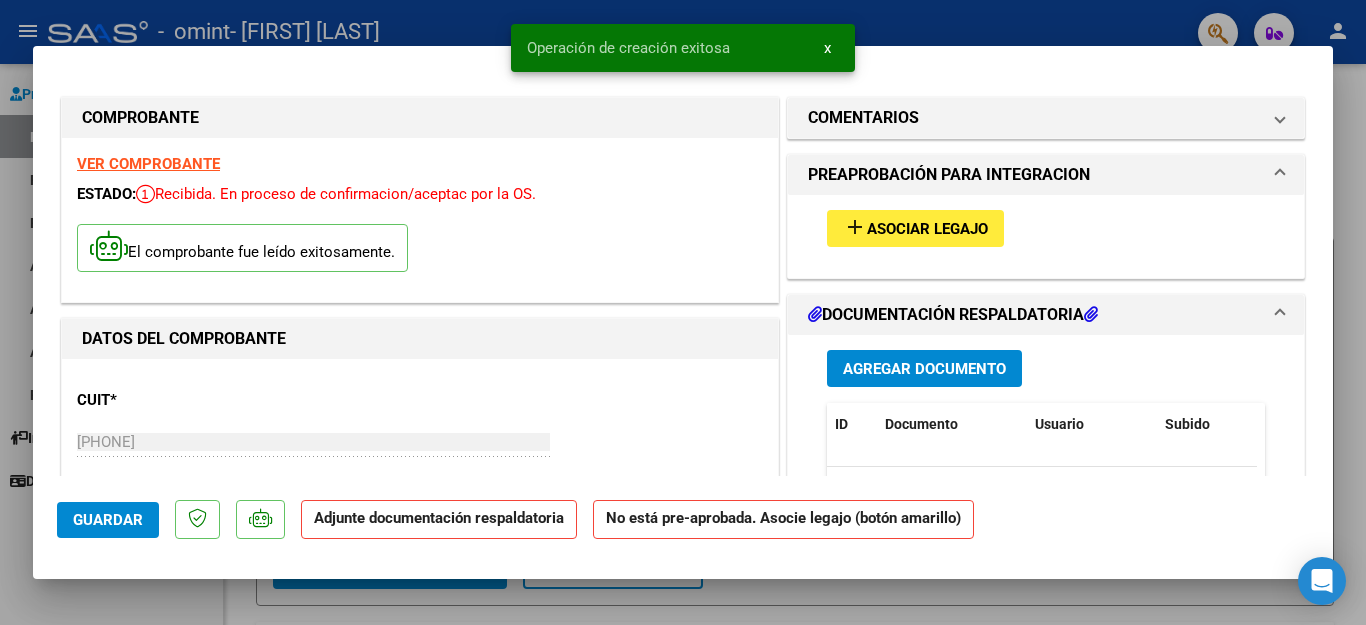 click on "add Asociar Legajo" at bounding box center [915, 228] 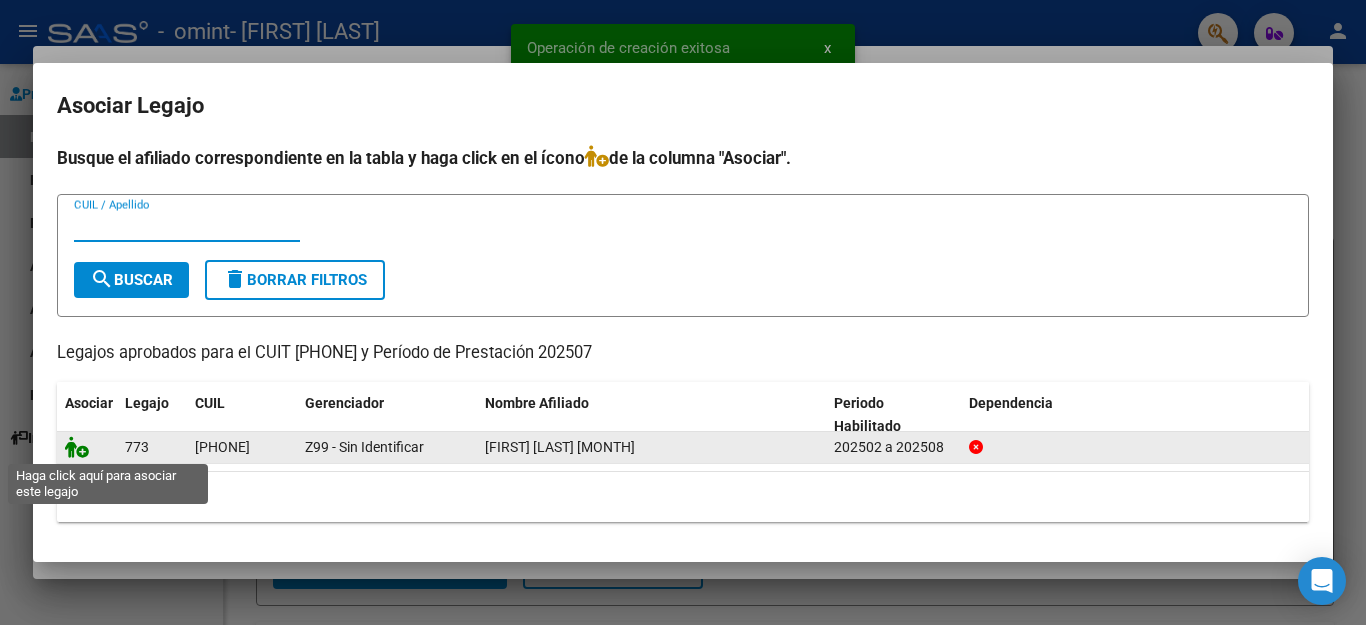click 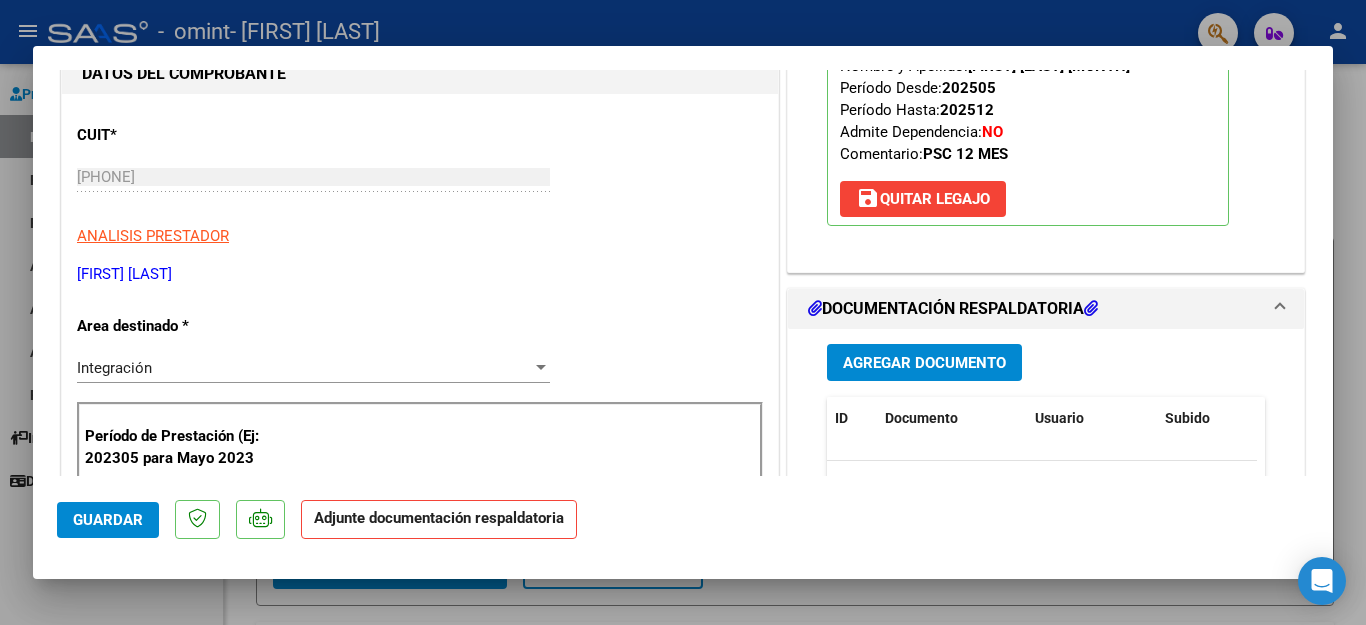 scroll, scrollTop: 300, scrollLeft: 0, axis: vertical 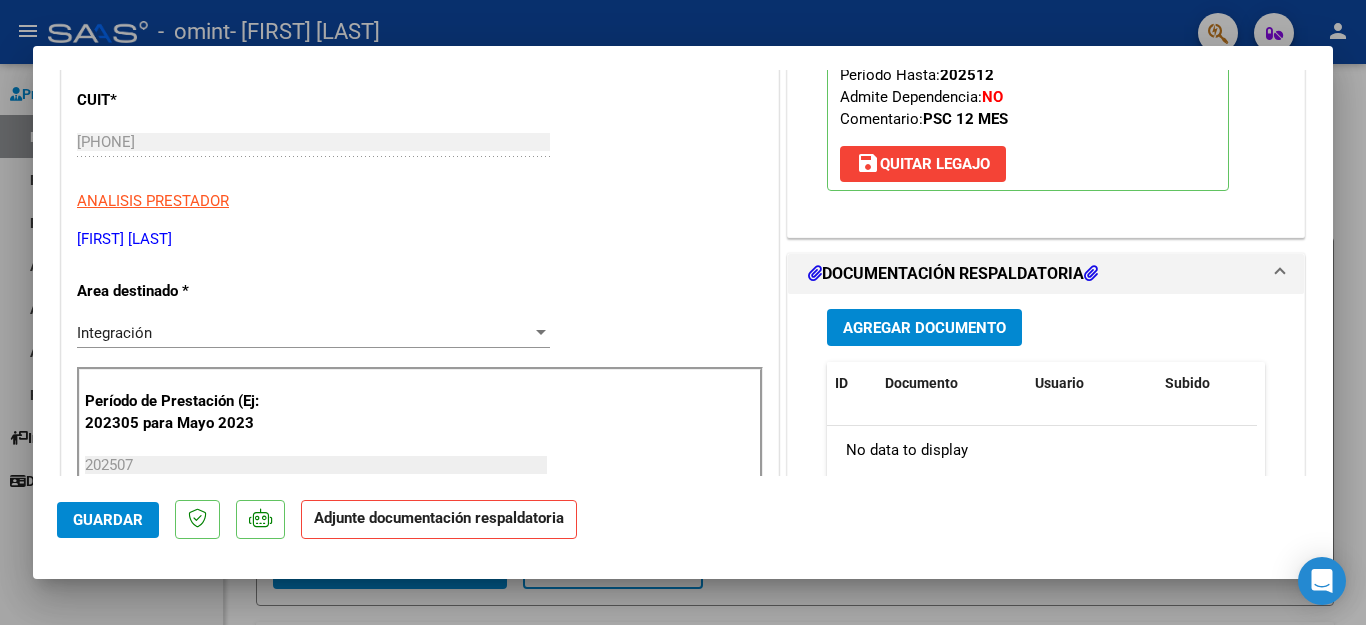 click on "Agregar Documento" at bounding box center [924, 328] 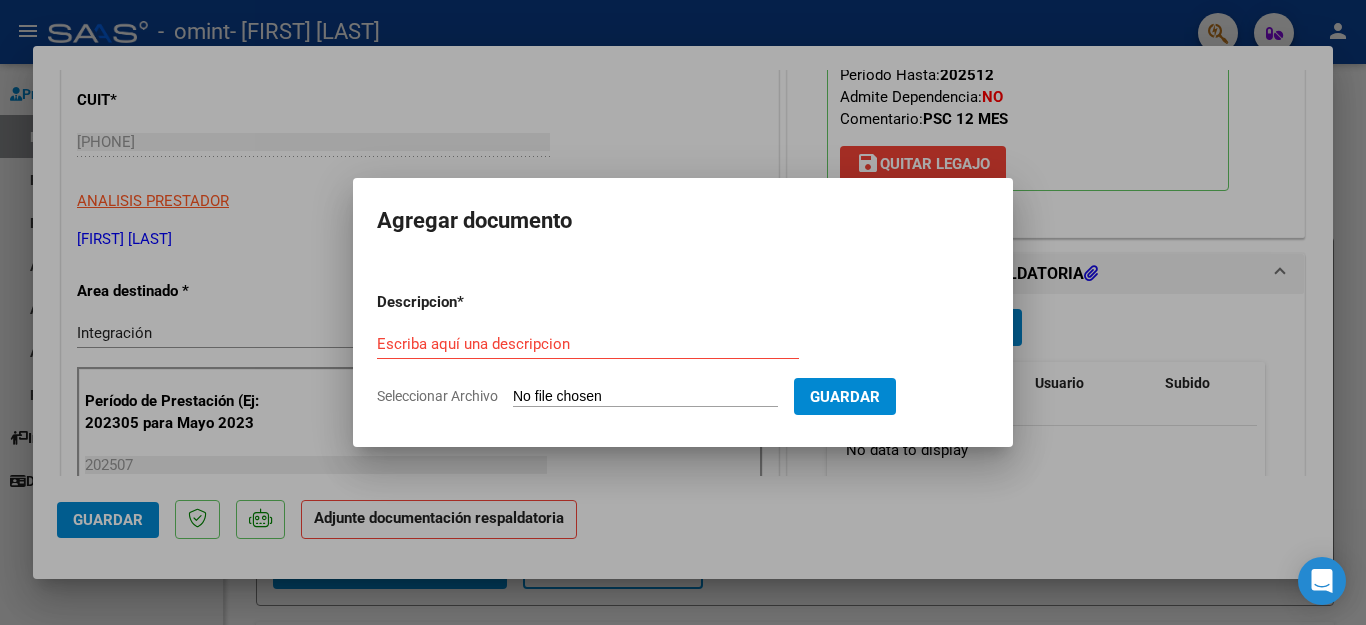 click on "Seleccionar Archivo" at bounding box center [645, 397] 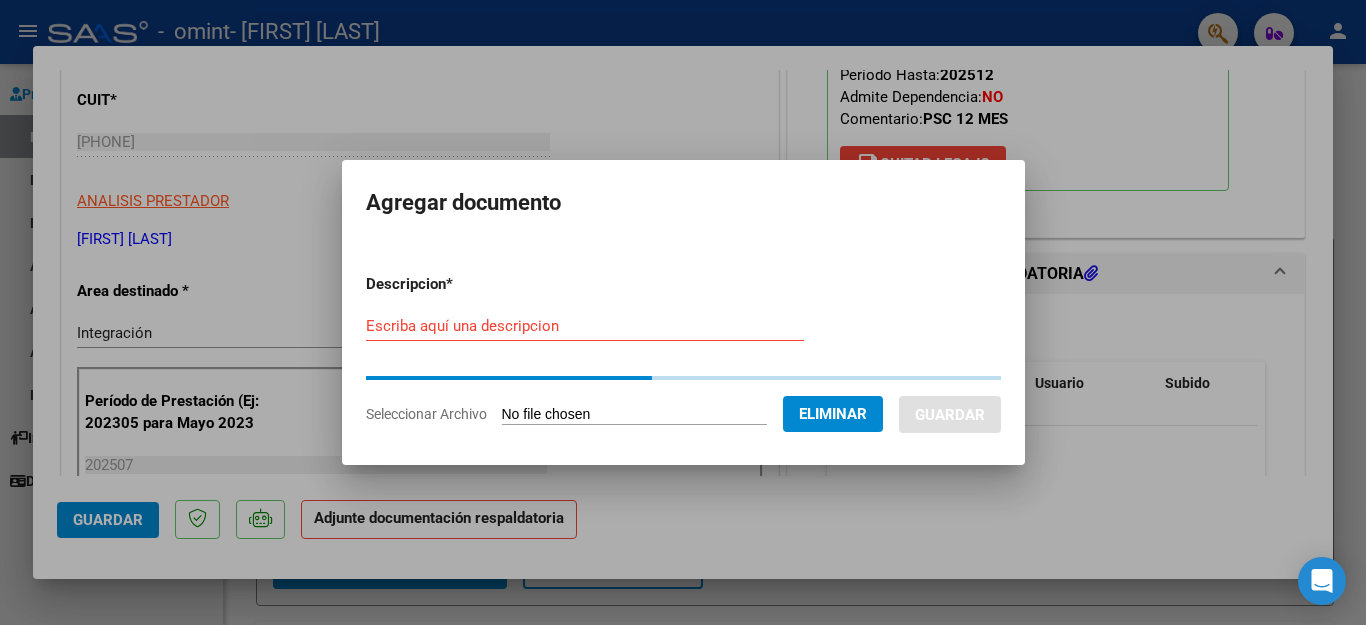 click on "Escriba aquí una descripcion" at bounding box center [585, 326] 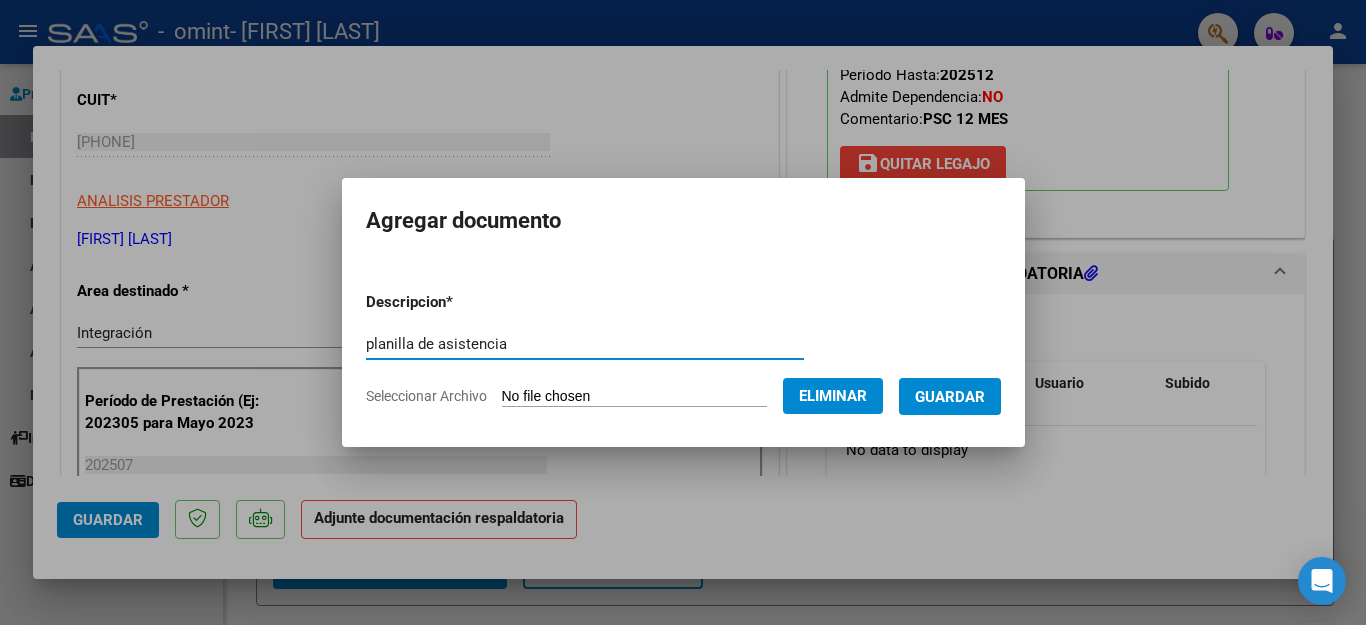 type on "planilla de asistencia" 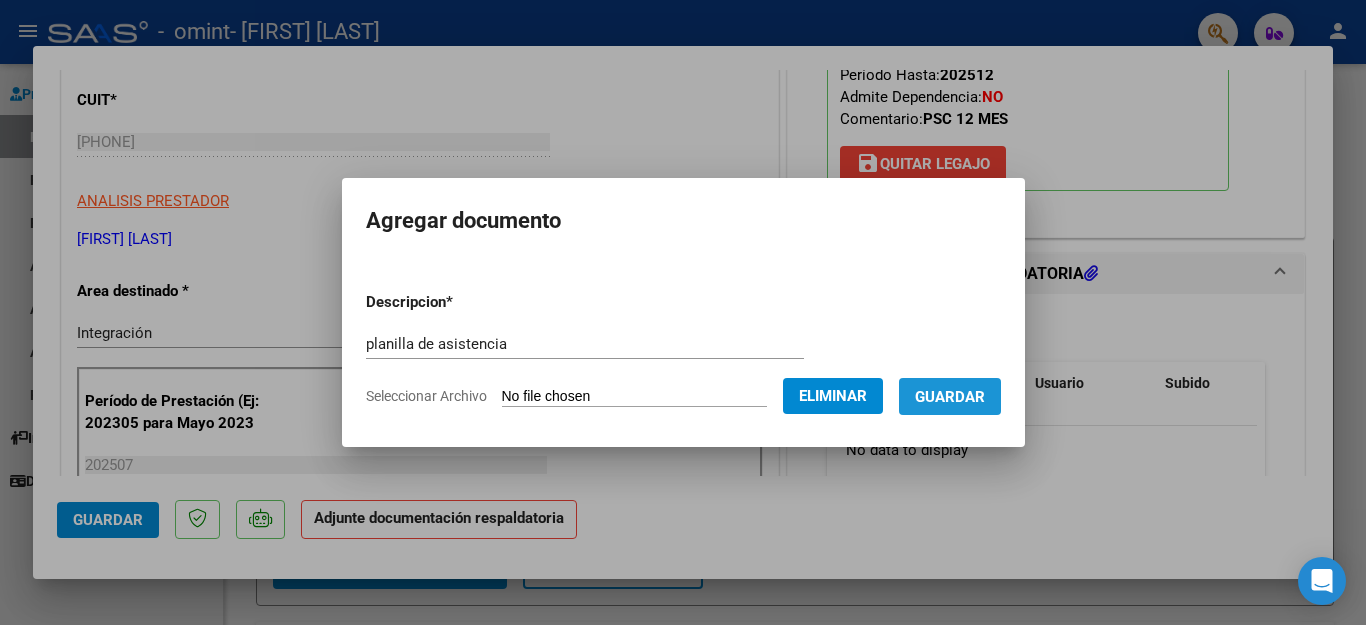 click on "Guardar" at bounding box center [950, 397] 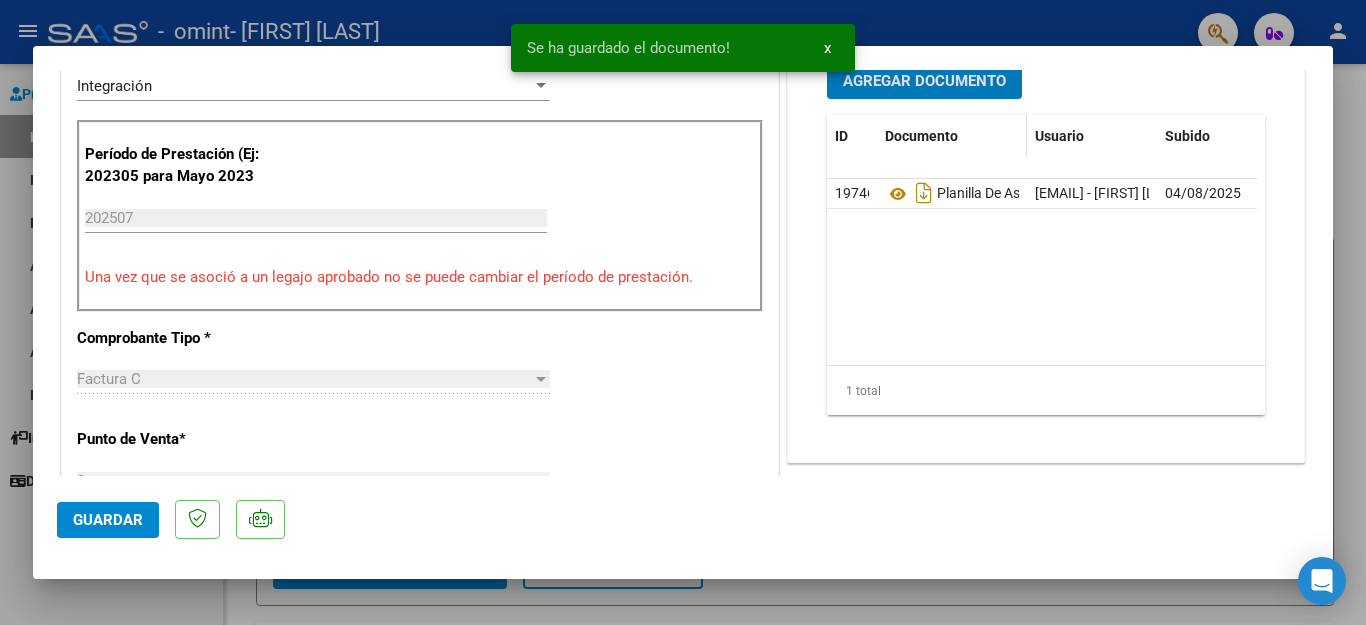 scroll, scrollTop: 600, scrollLeft: 0, axis: vertical 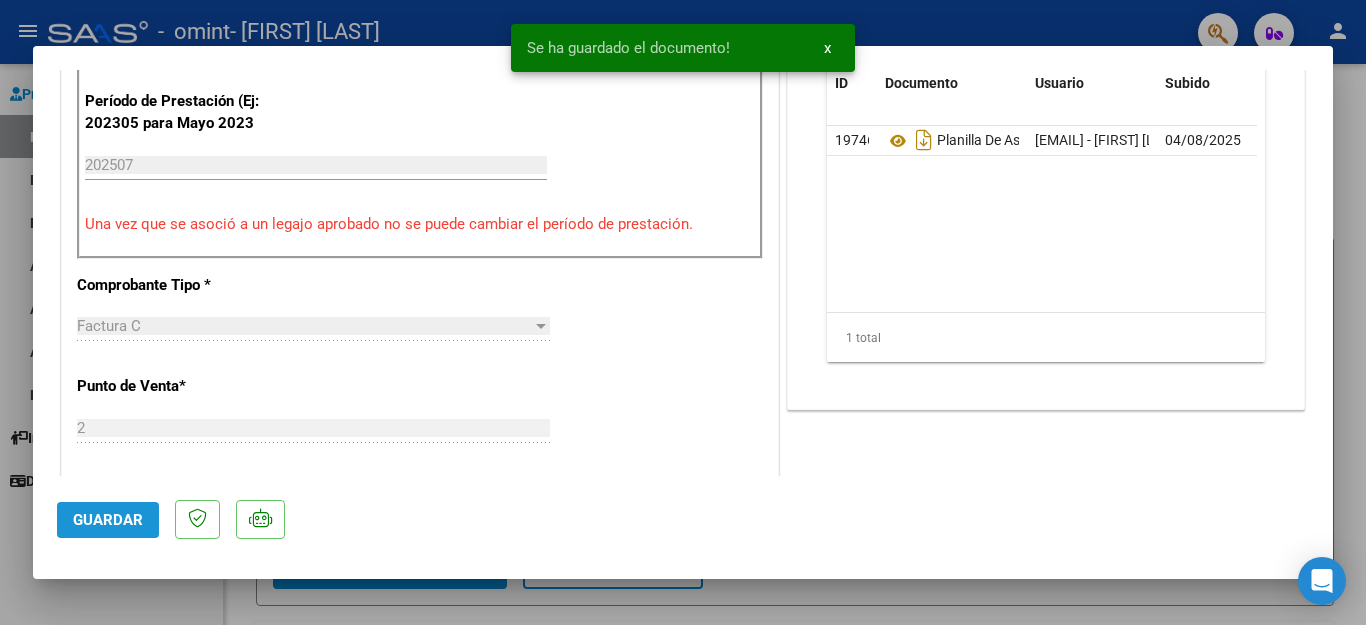 click on "Guardar" 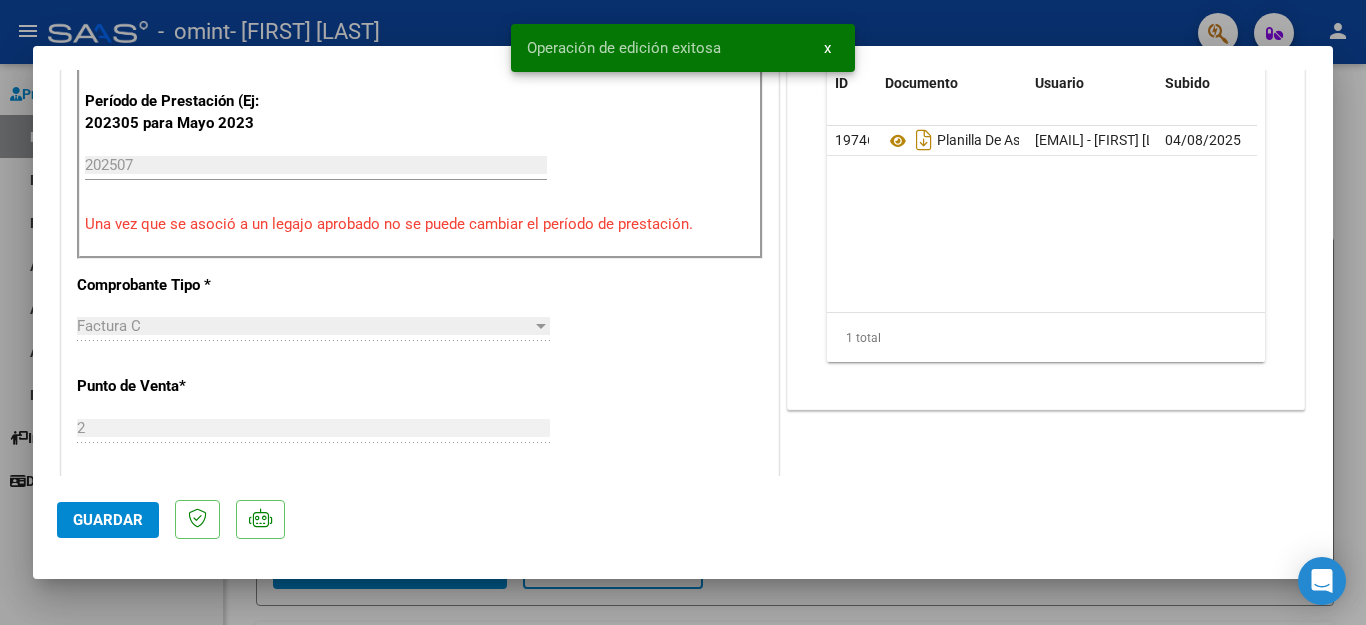 click on "x" at bounding box center [827, 48] 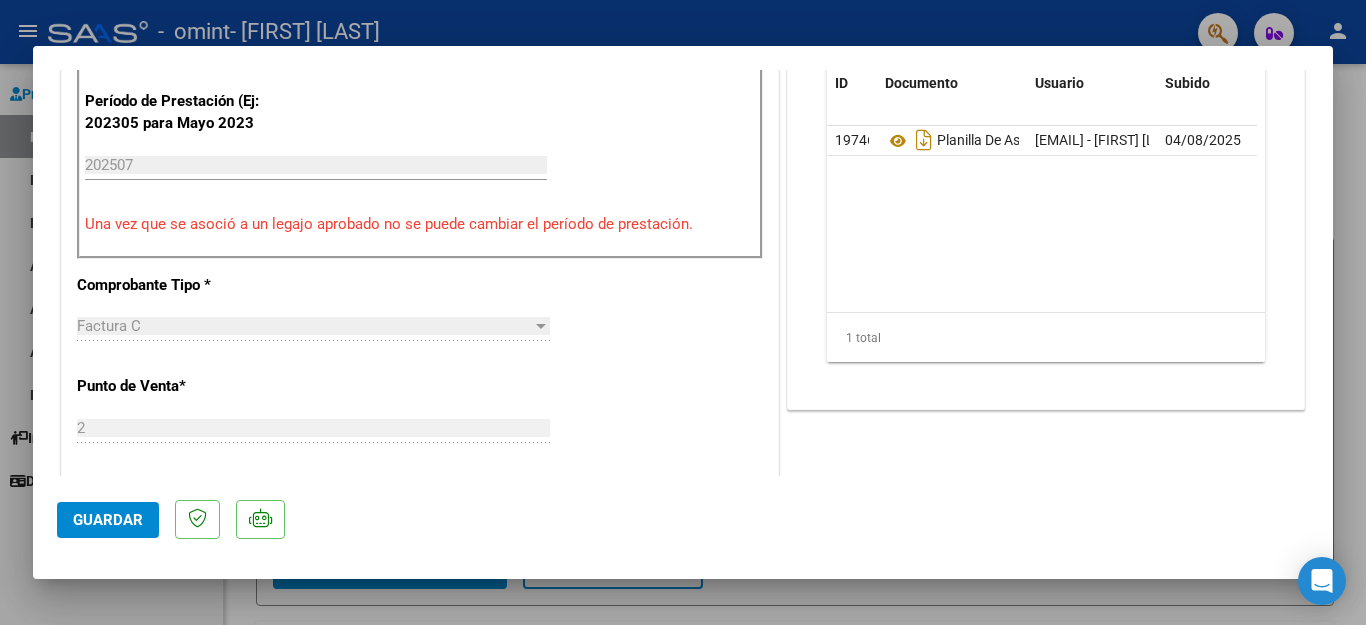 click at bounding box center (683, 312) 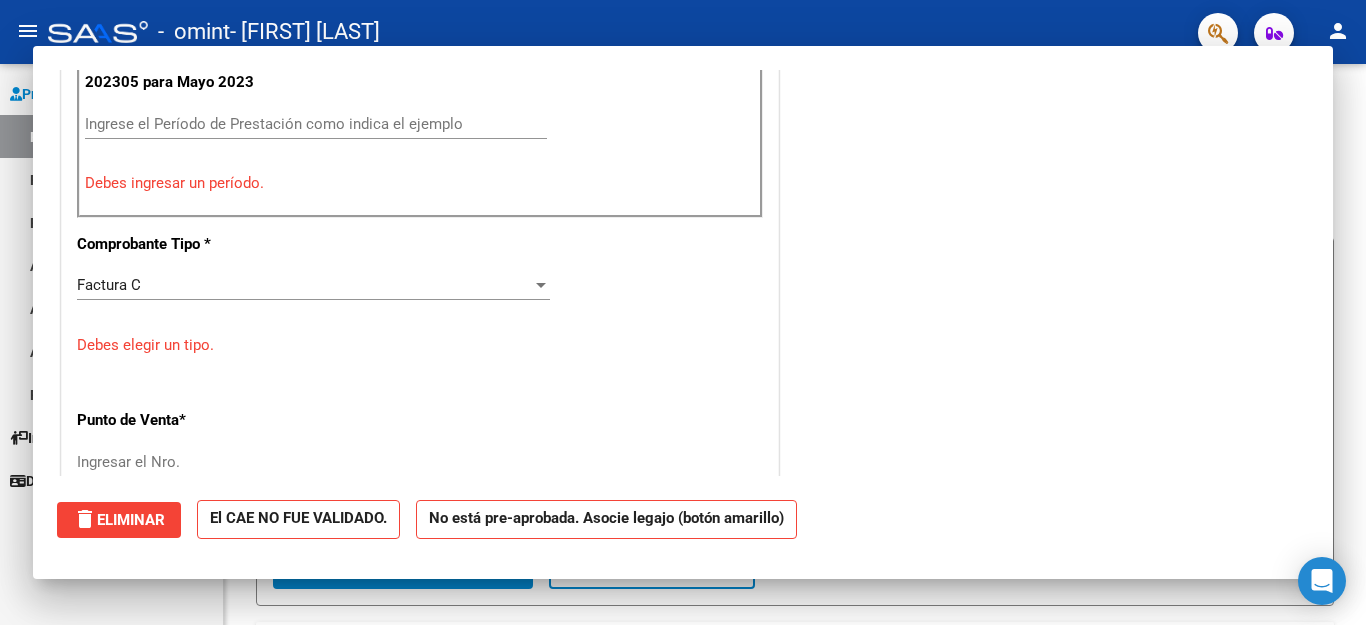 scroll, scrollTop: 0, scrollLeft: 0, axis: both 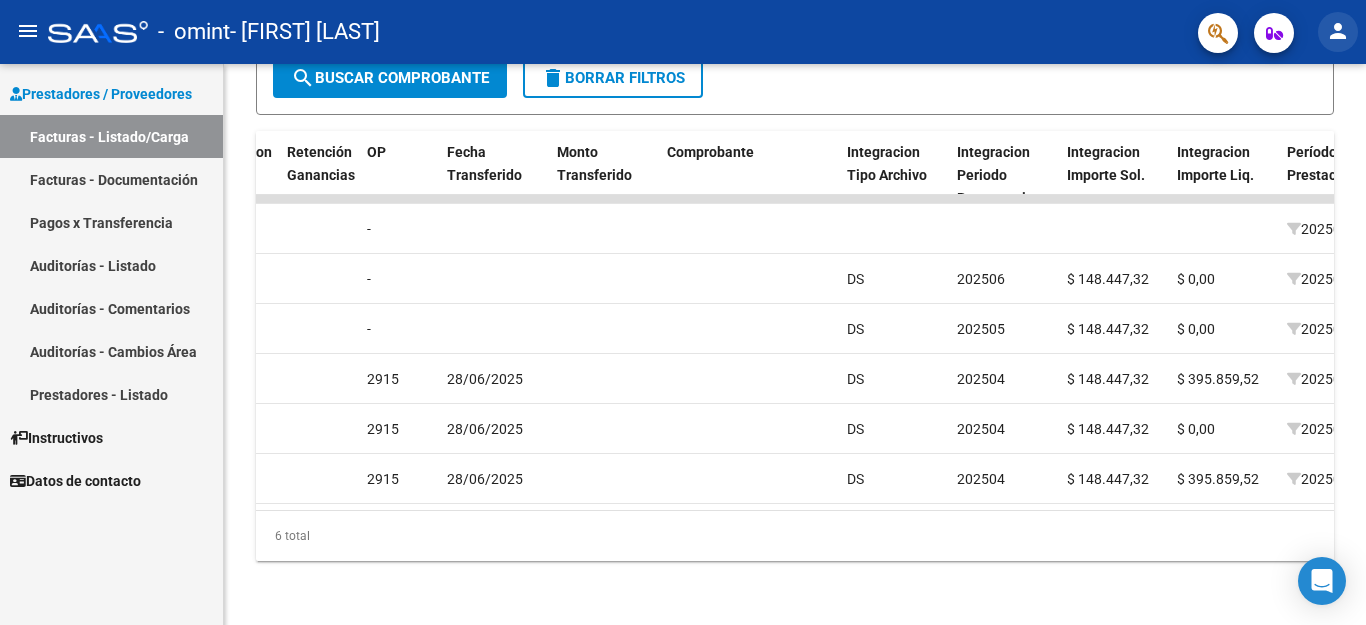 click on "person" 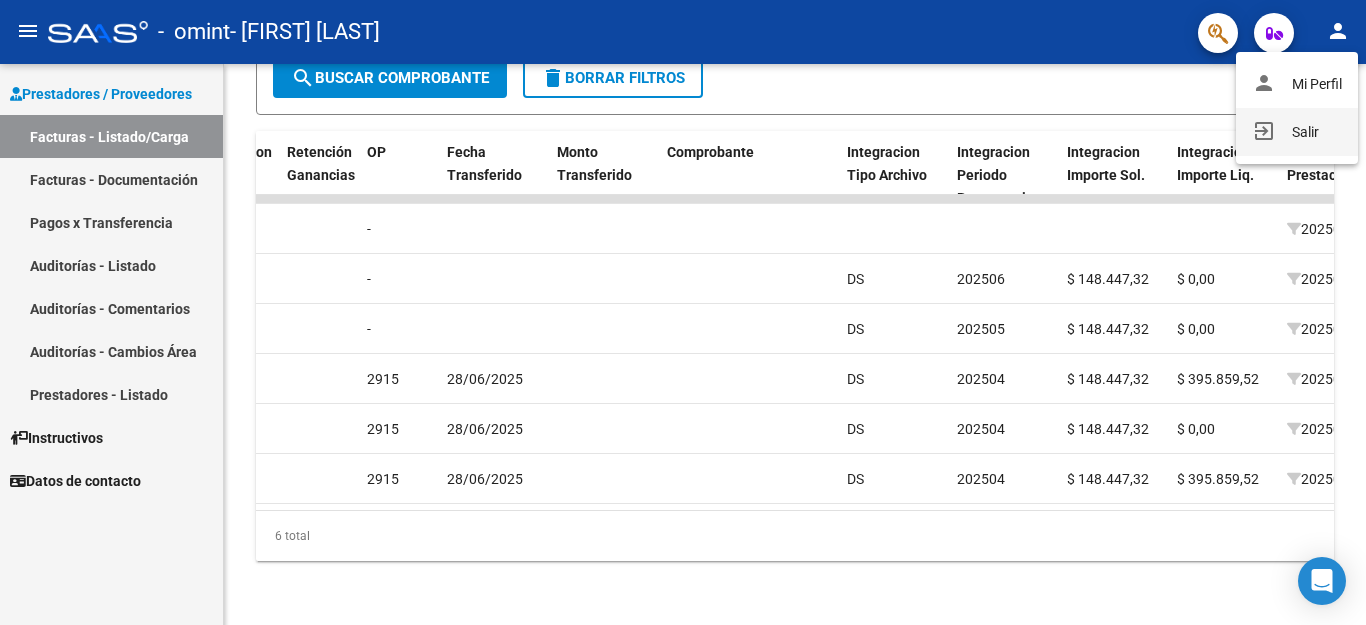 click on "exit_to_app  Salir" at bounding box center [1297, 132] 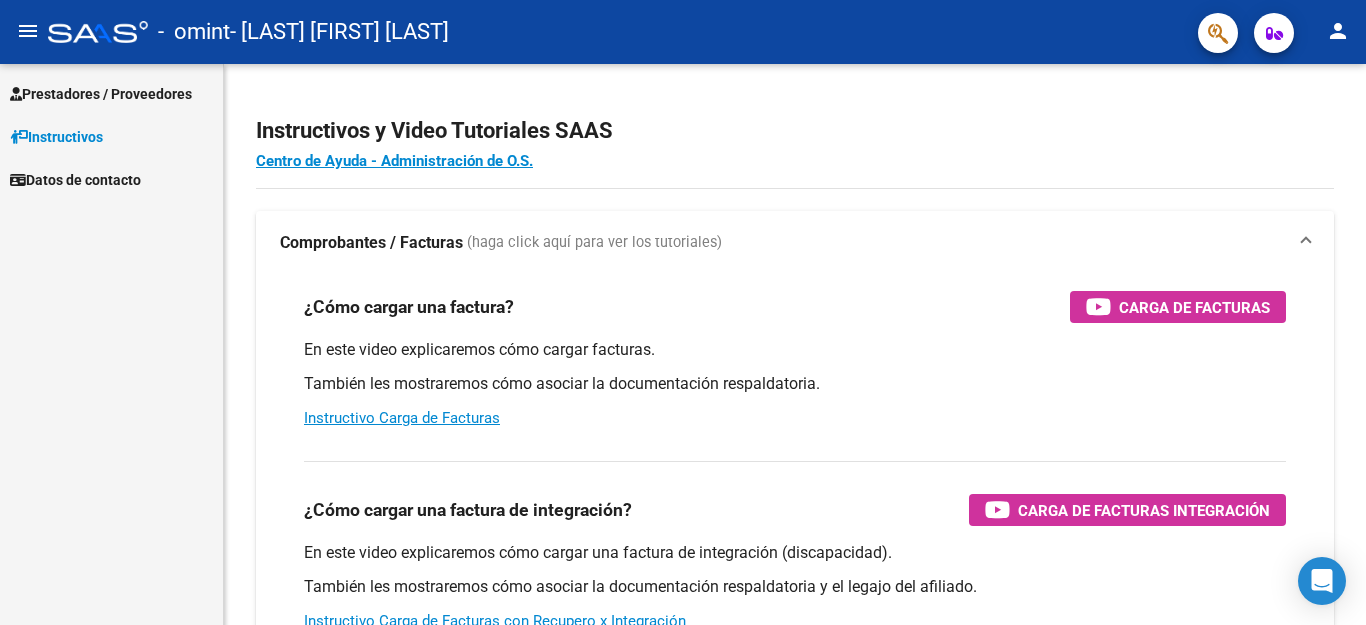 scroll, scrollTop: 0, scrollLeft: 0, axis: both 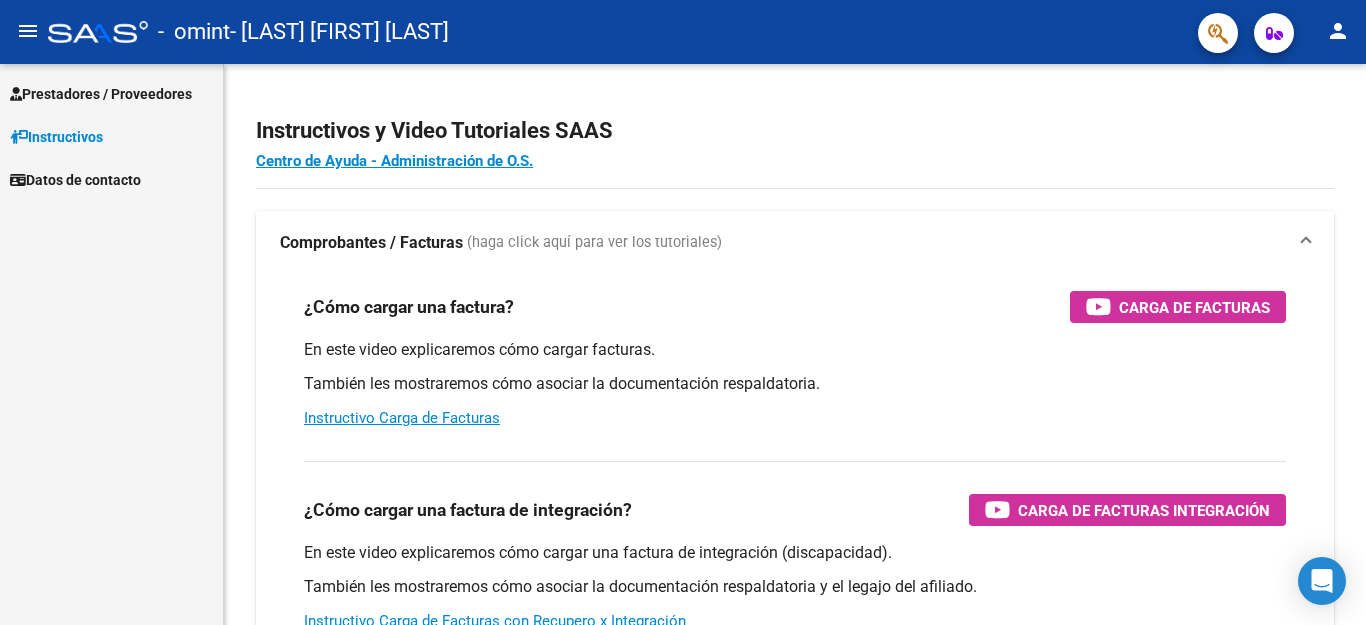 click on "Prestadores / Proveedores" at bounding box center [101, 94] 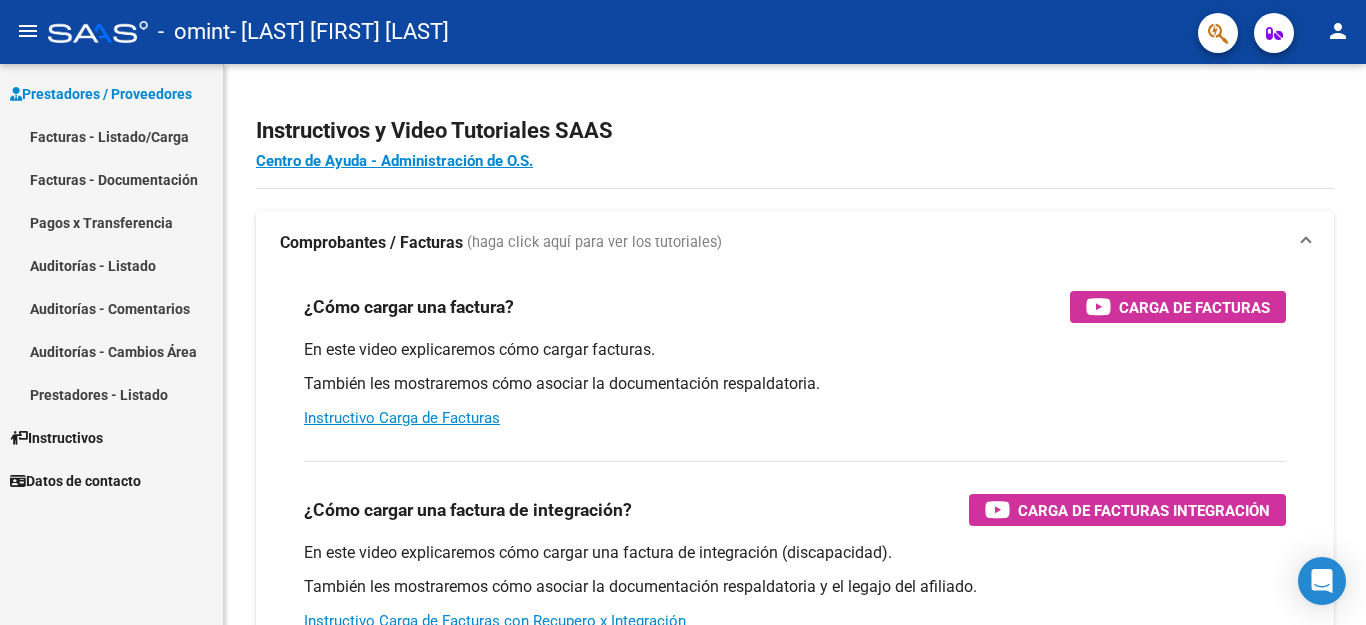 click on "Facturas - Listado/Carga" at bounding box center (111, 136) 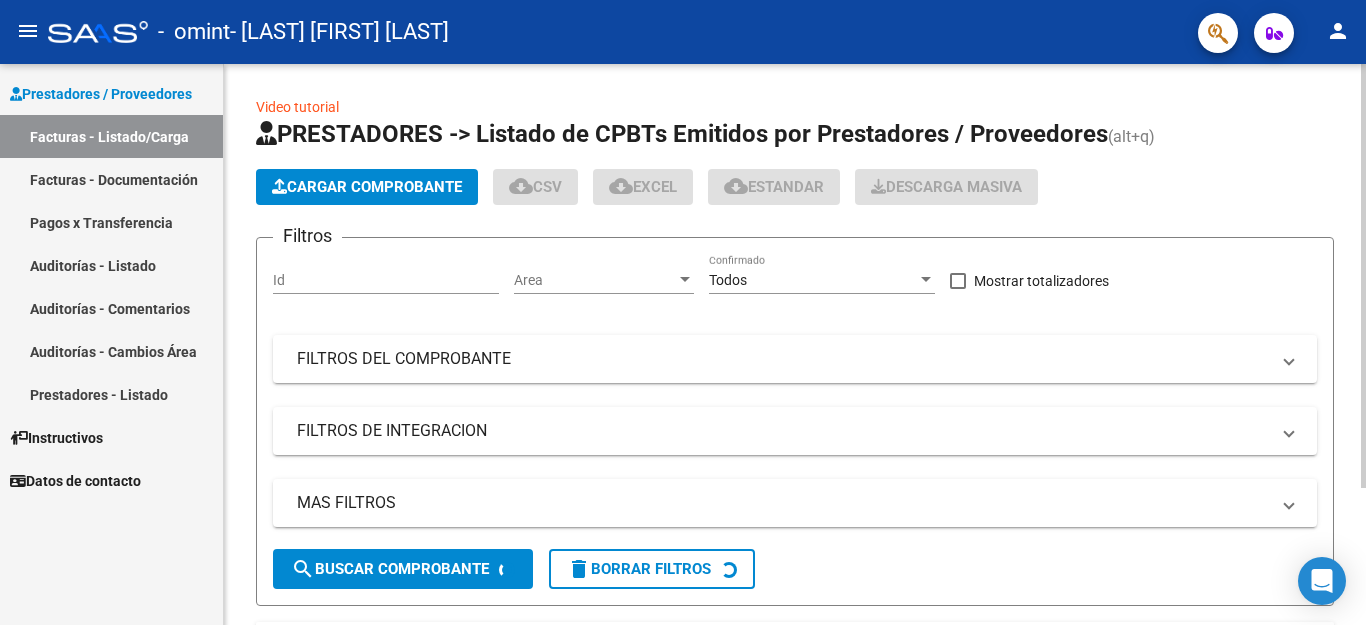 click on "Cargar Comprobante" 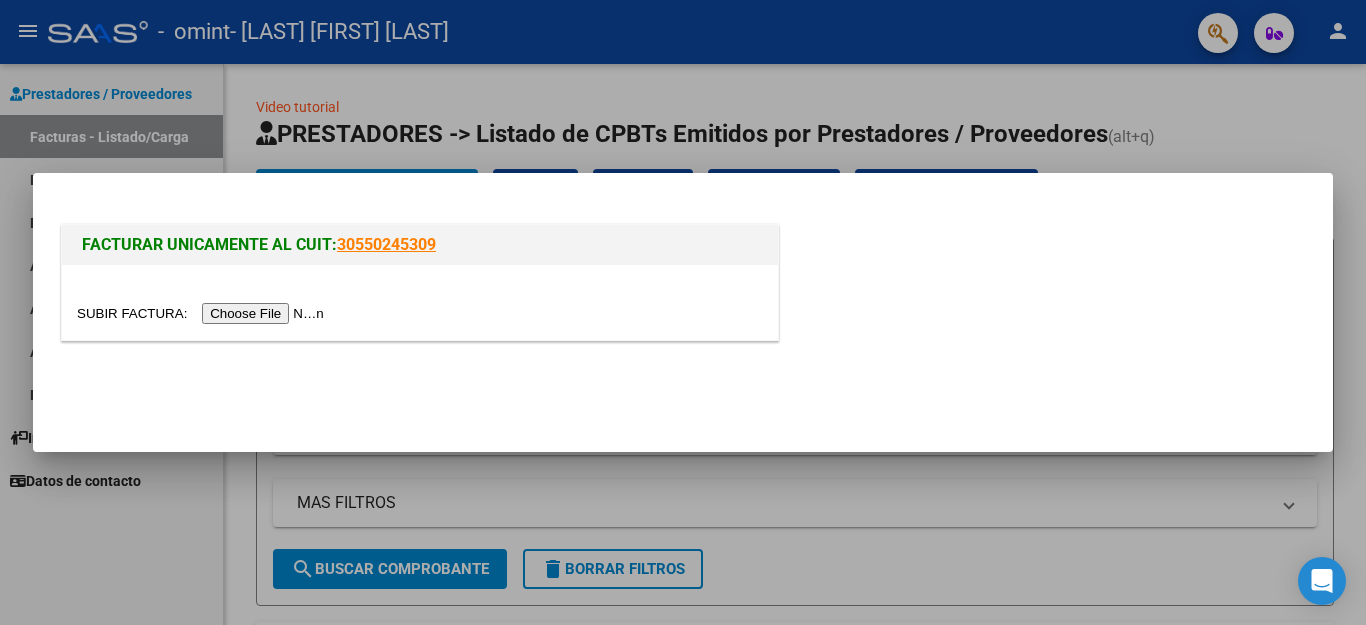 click at bounding box center (203, 313) 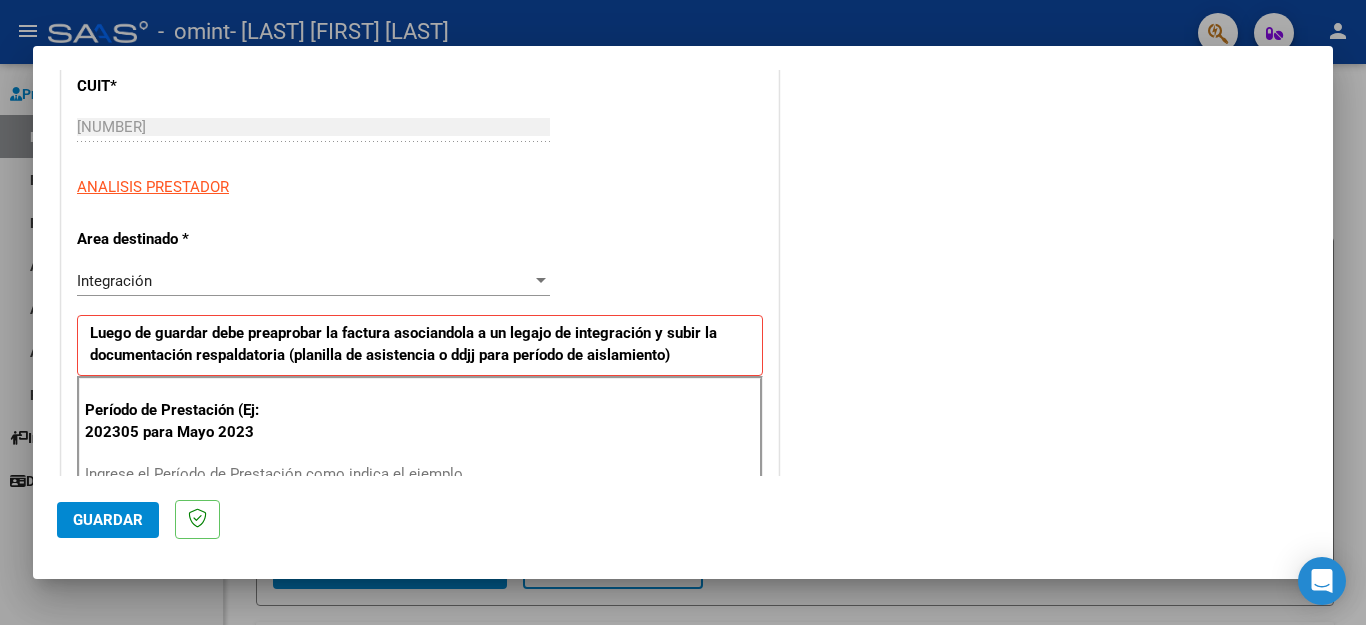 scroll, scrollTop: 400, scrollLeft: 0, axis: vertical 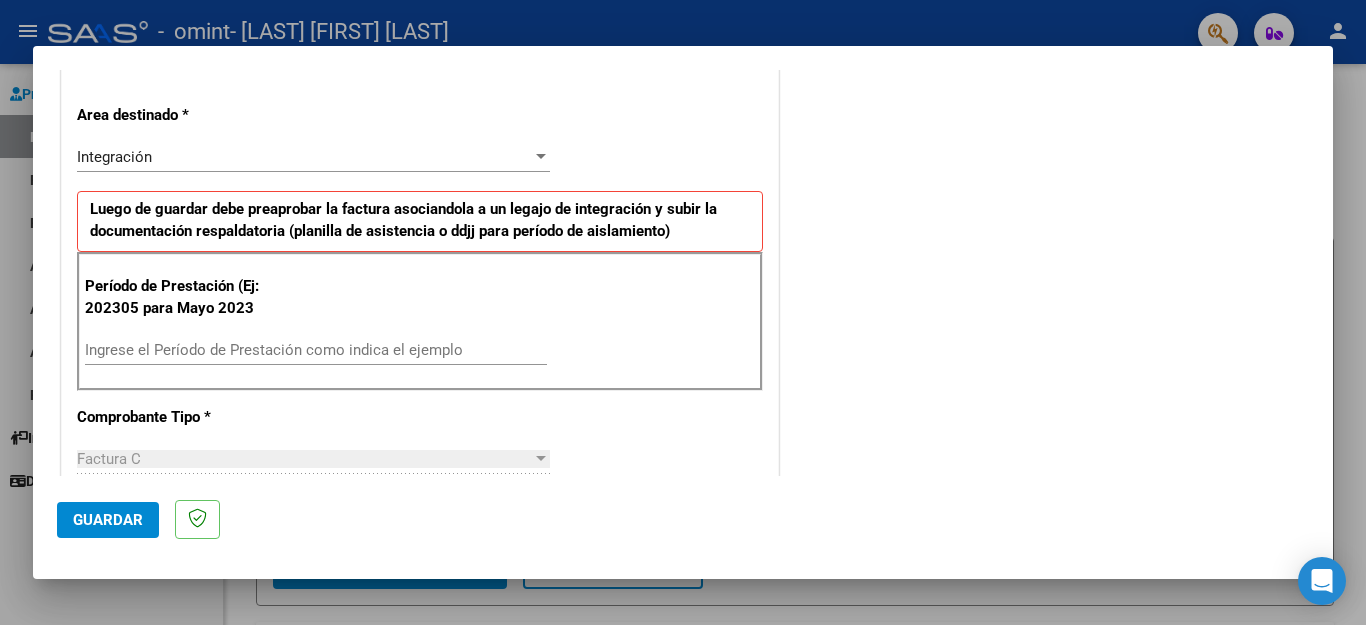 click on "Ingrese el Período de Prestación como indica el ejemplo" at bounding box center (316, 350) 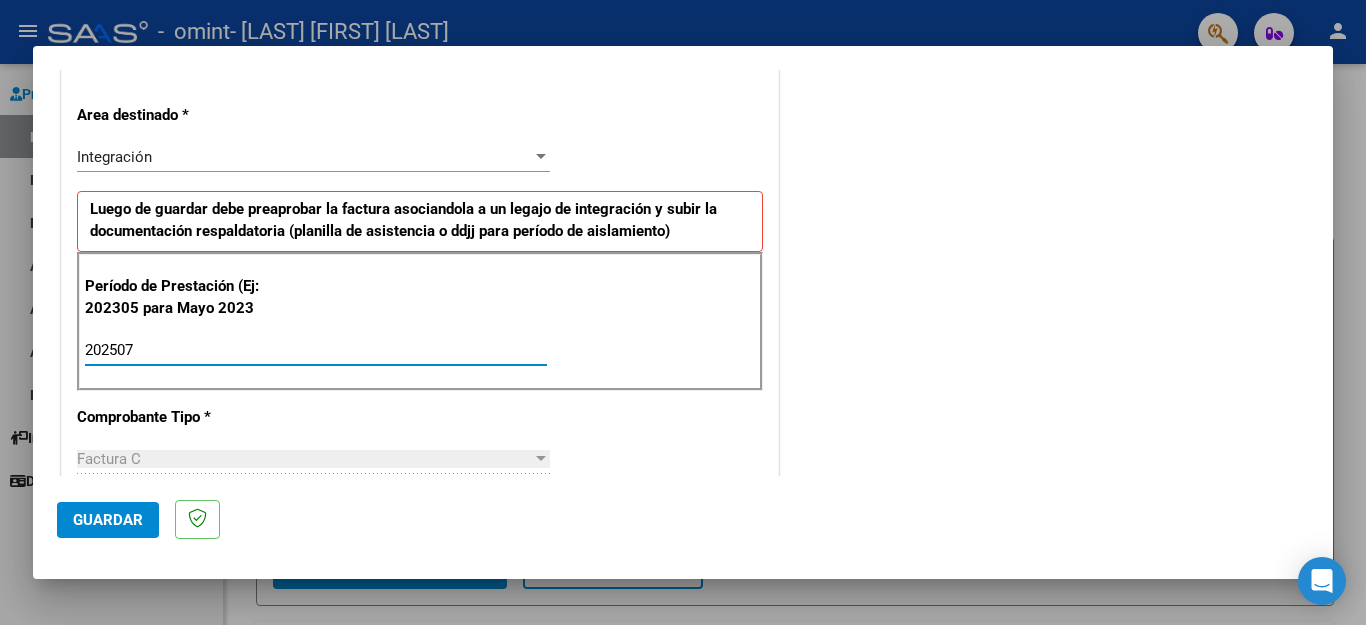 type on "202507" 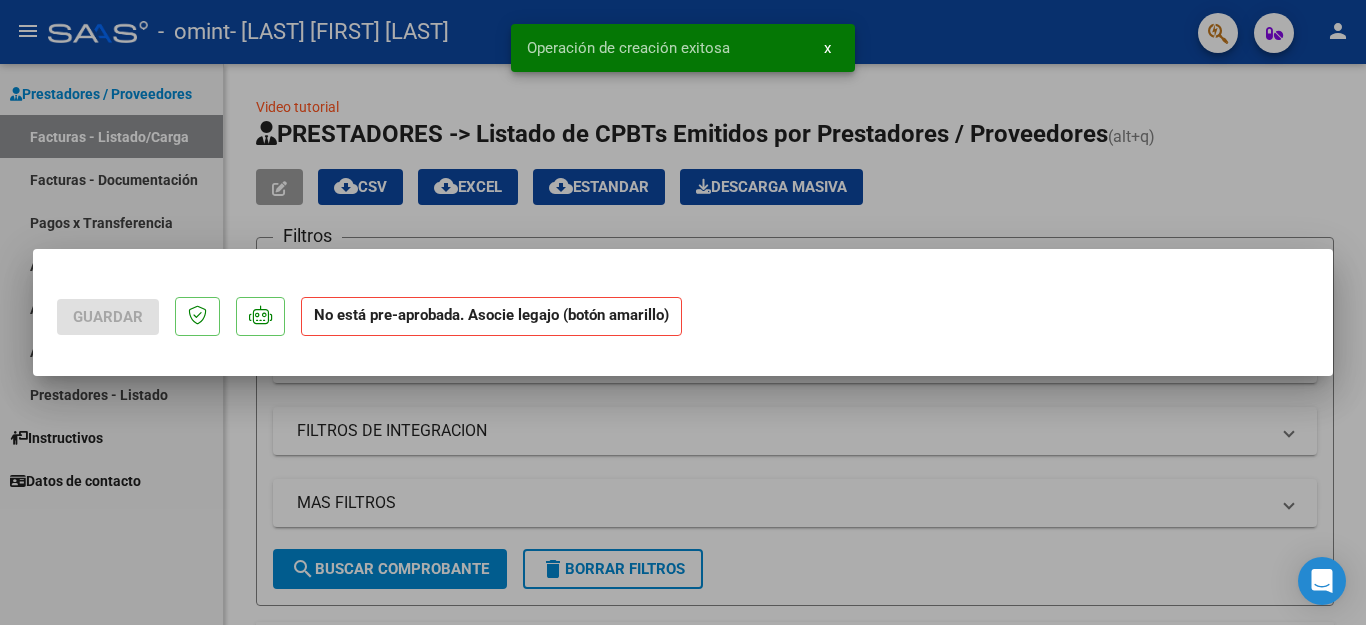 scroll, scrollTop: 0, scrollLeft: 0, axis: both 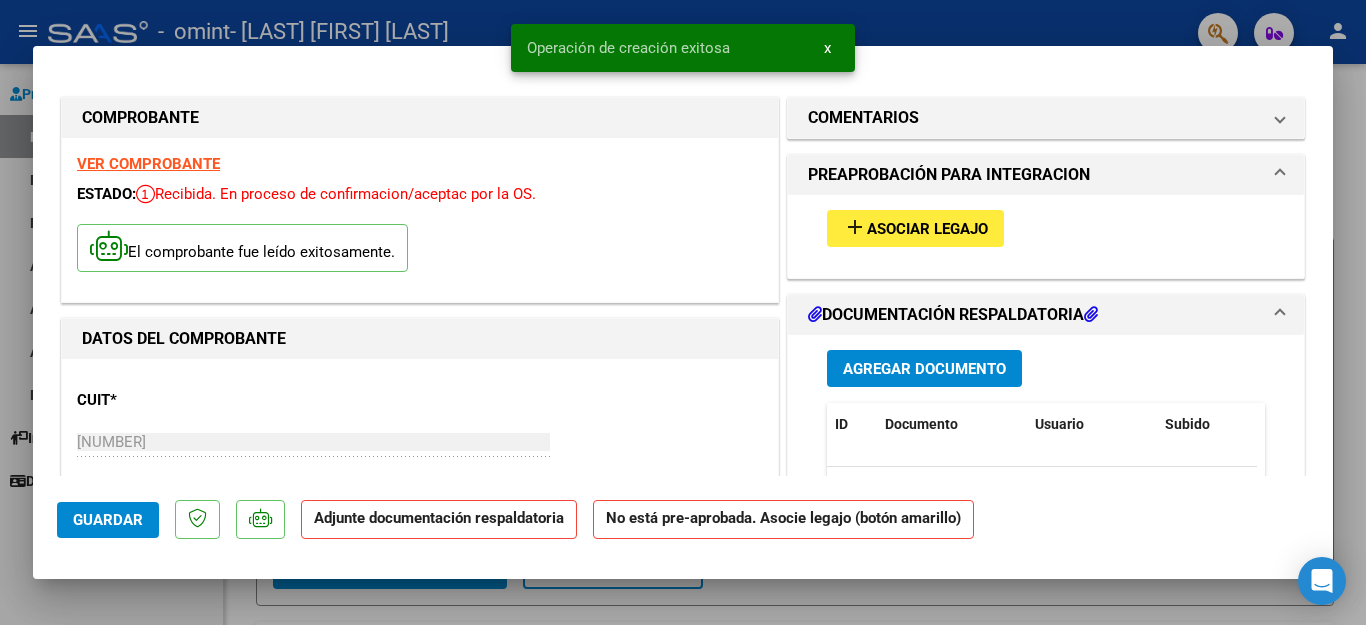 click on "Asociar Legajo" at bounding box center [927, 229] 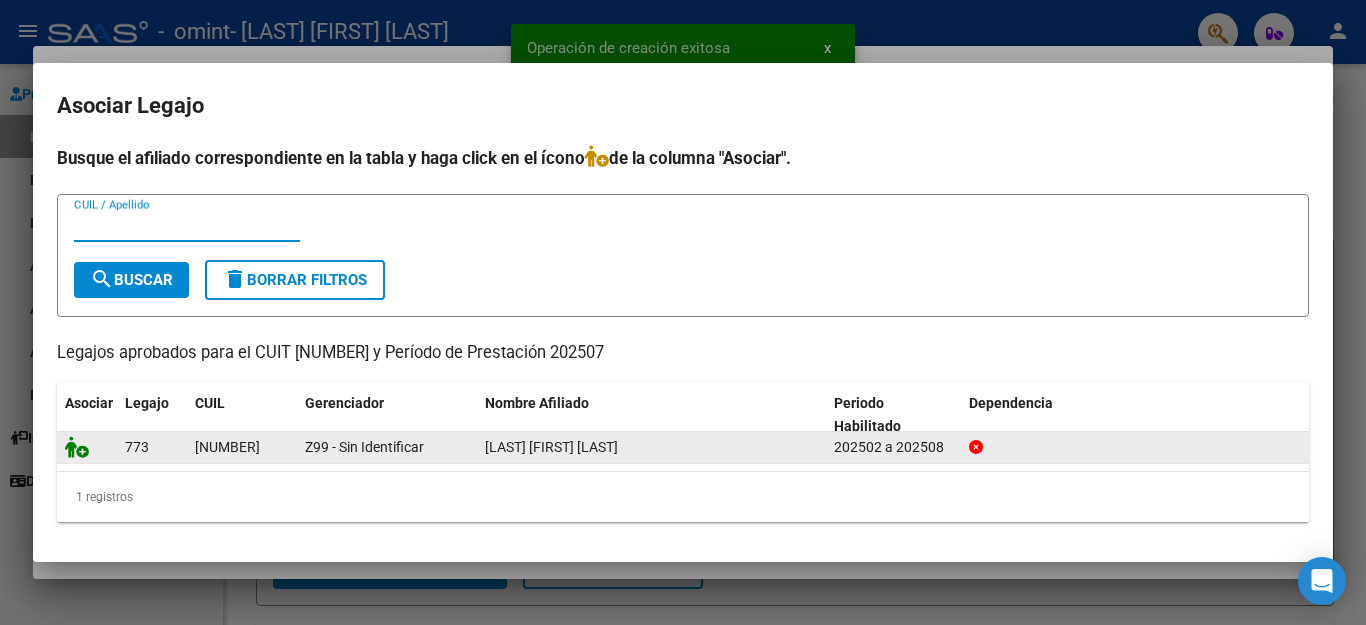 click 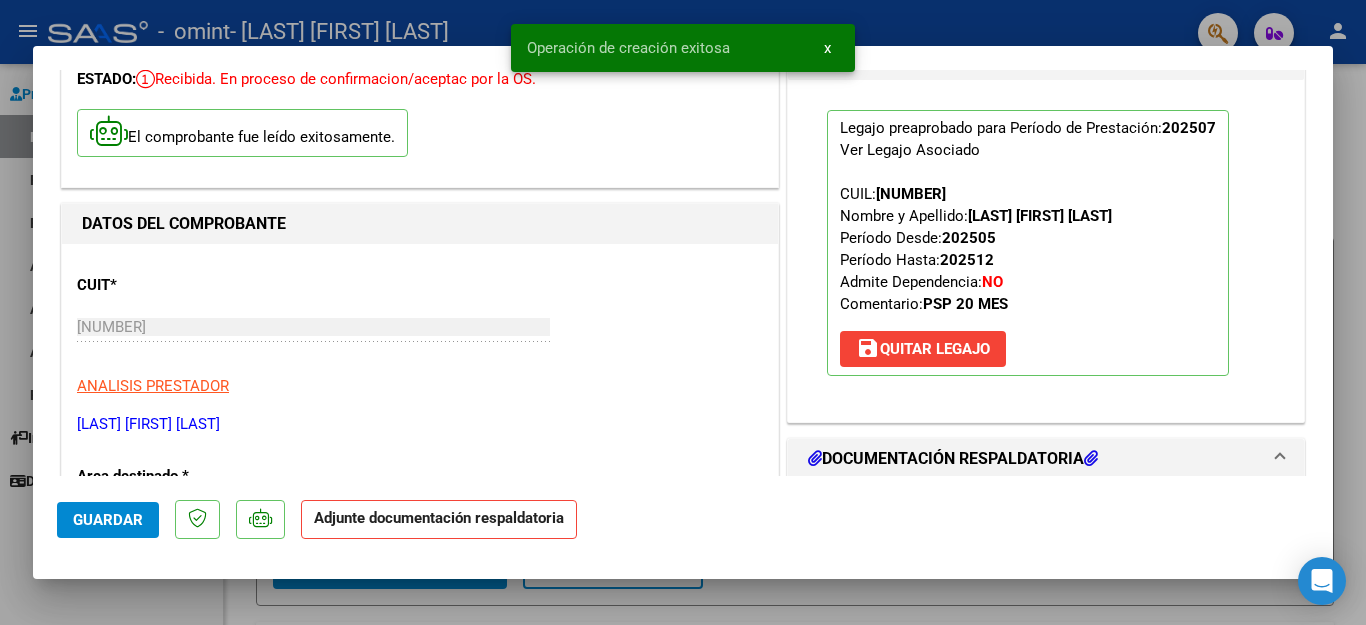 scroll, scrollTop: 400, scrollLeft: 0, axis: vertical 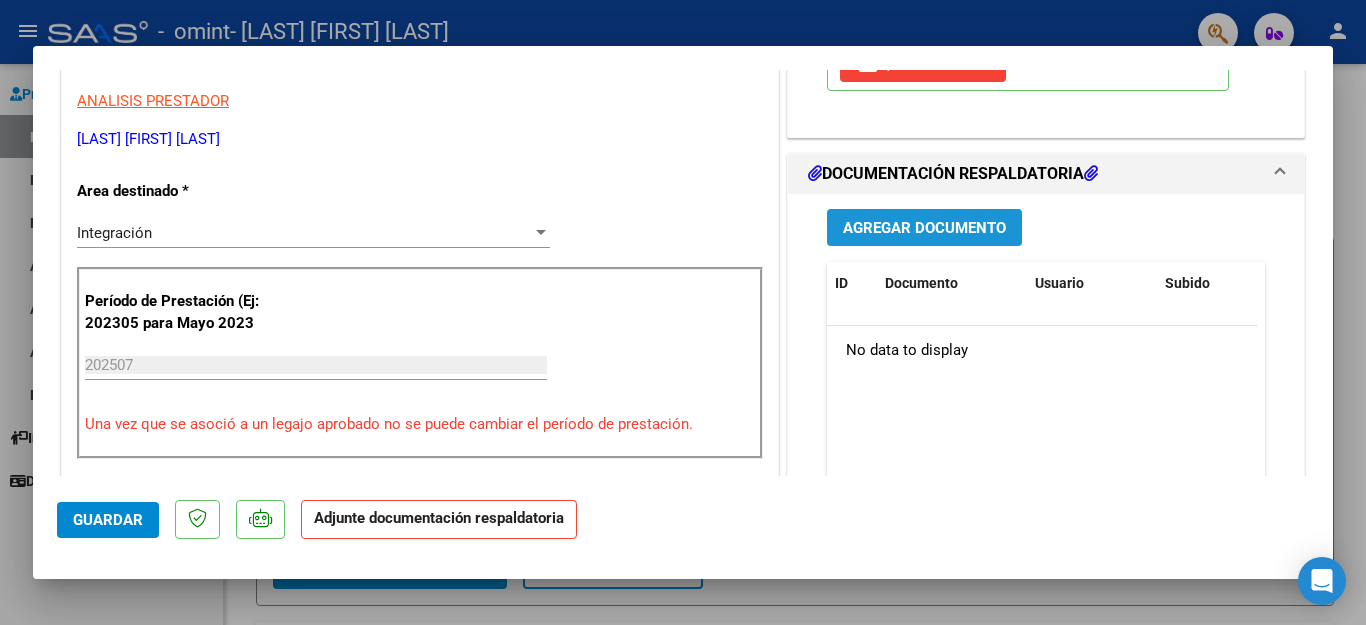 click on "Agregar Documento" at bounding box center [924, 228] 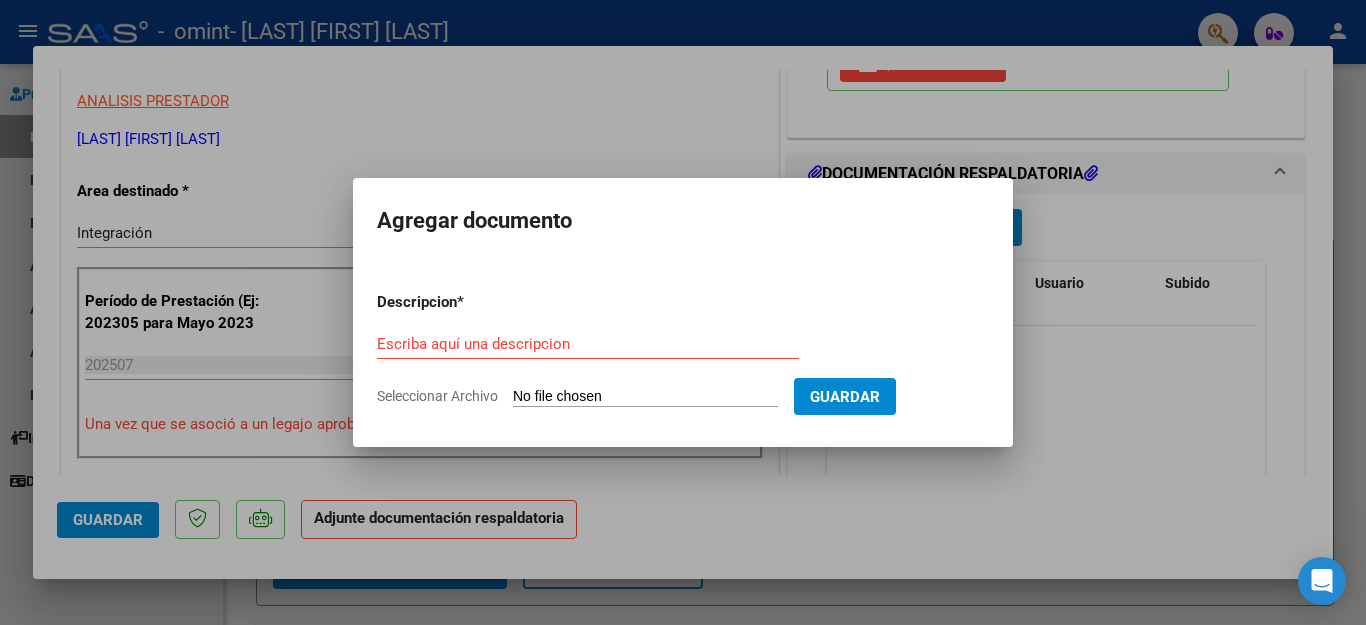 click on "Seleccionar Archivo" at bounding box center (645, 397) 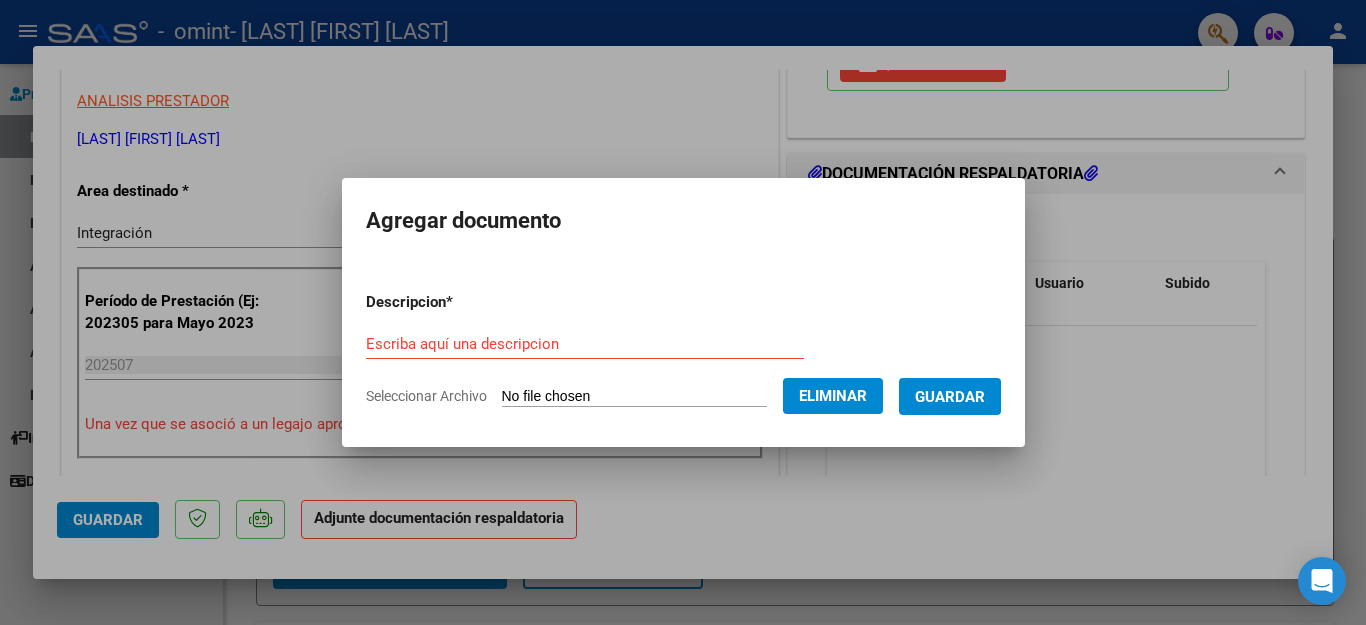 click on "Escriba aquí una descripcion" at bounding box center (585, 344) 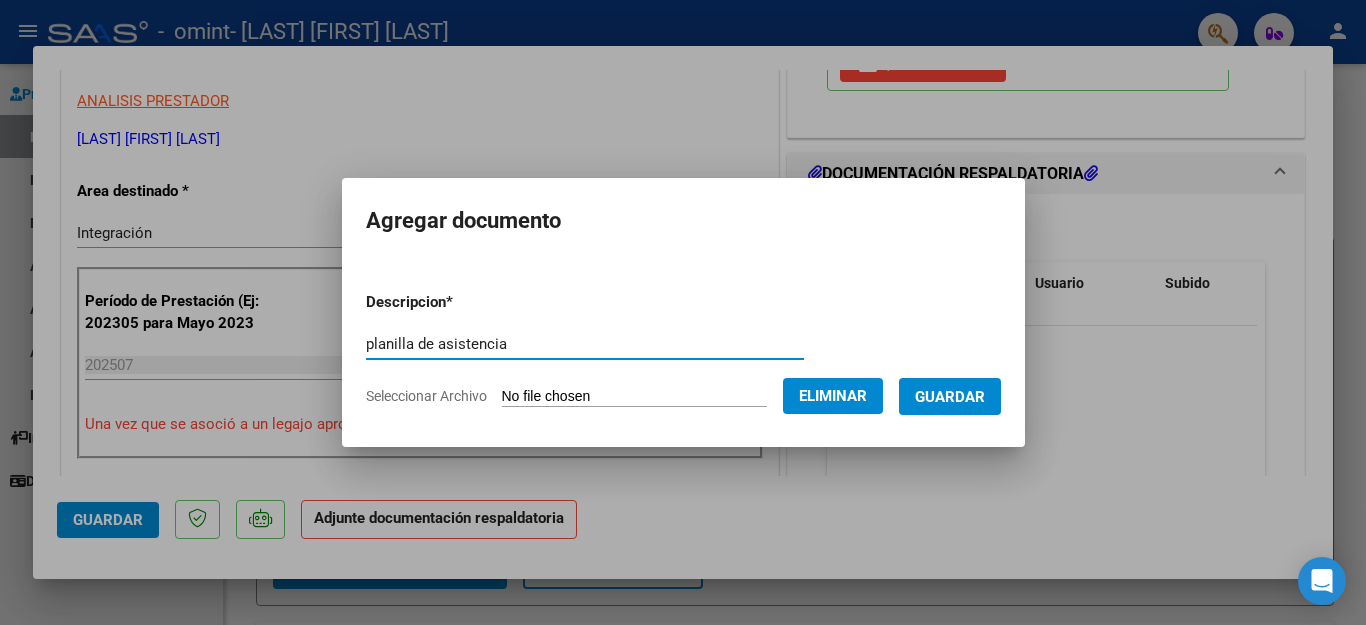 type on "planilla de asistencia" 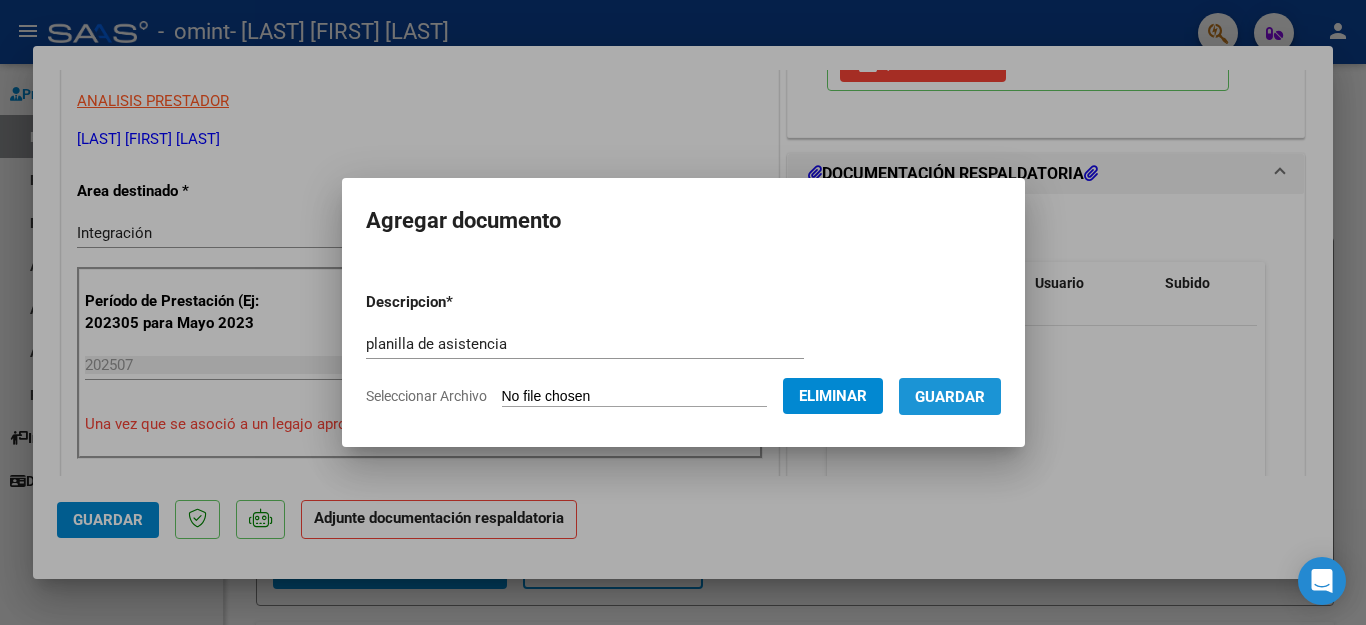 click on "Guardar" at bounding box center [950, 397] 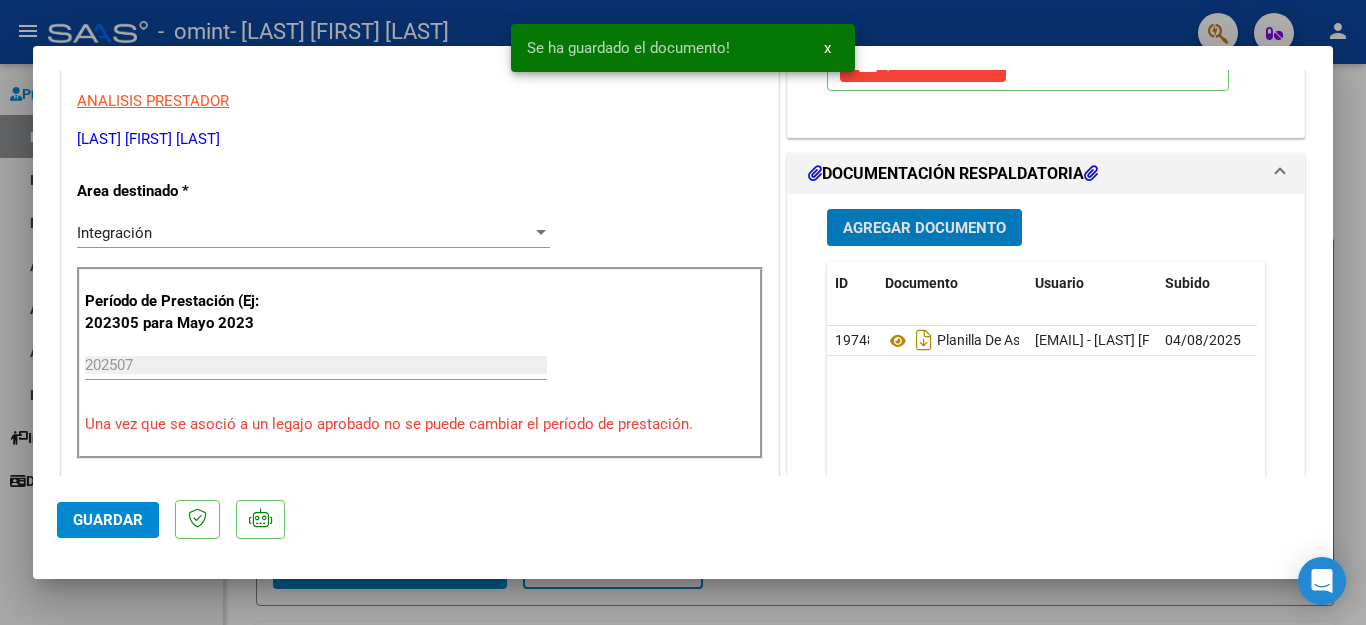 click on "Guardar" 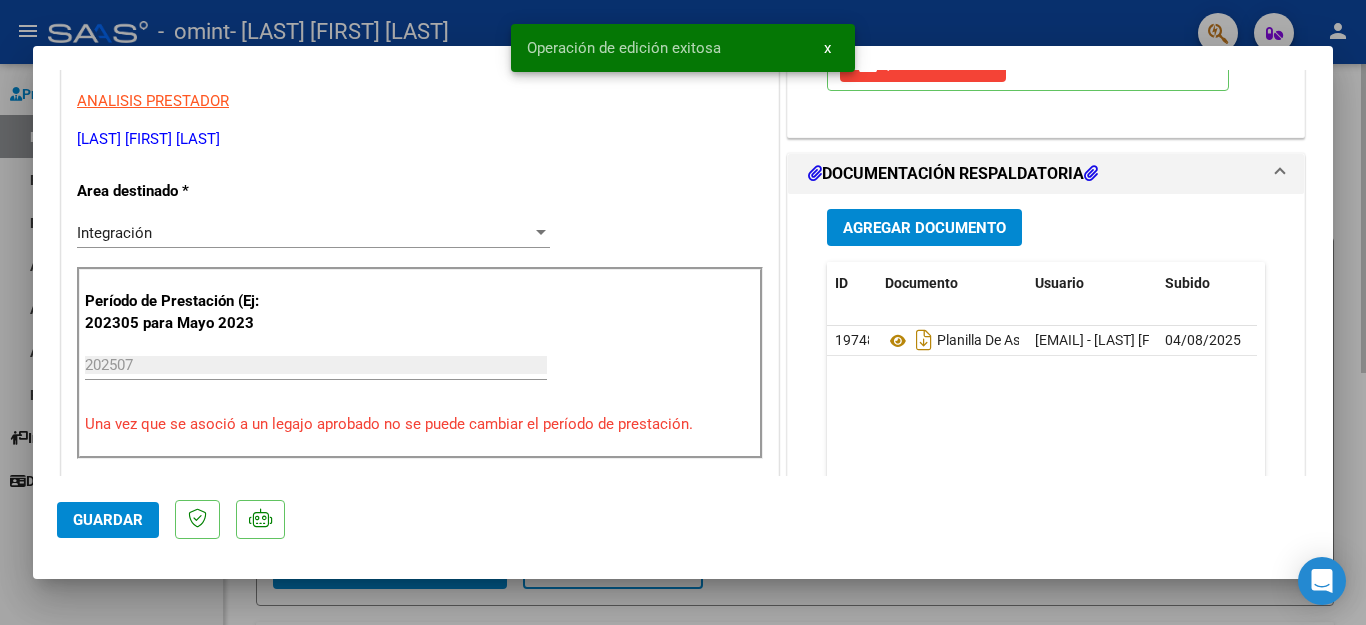 click at bounding box center (683, 312) 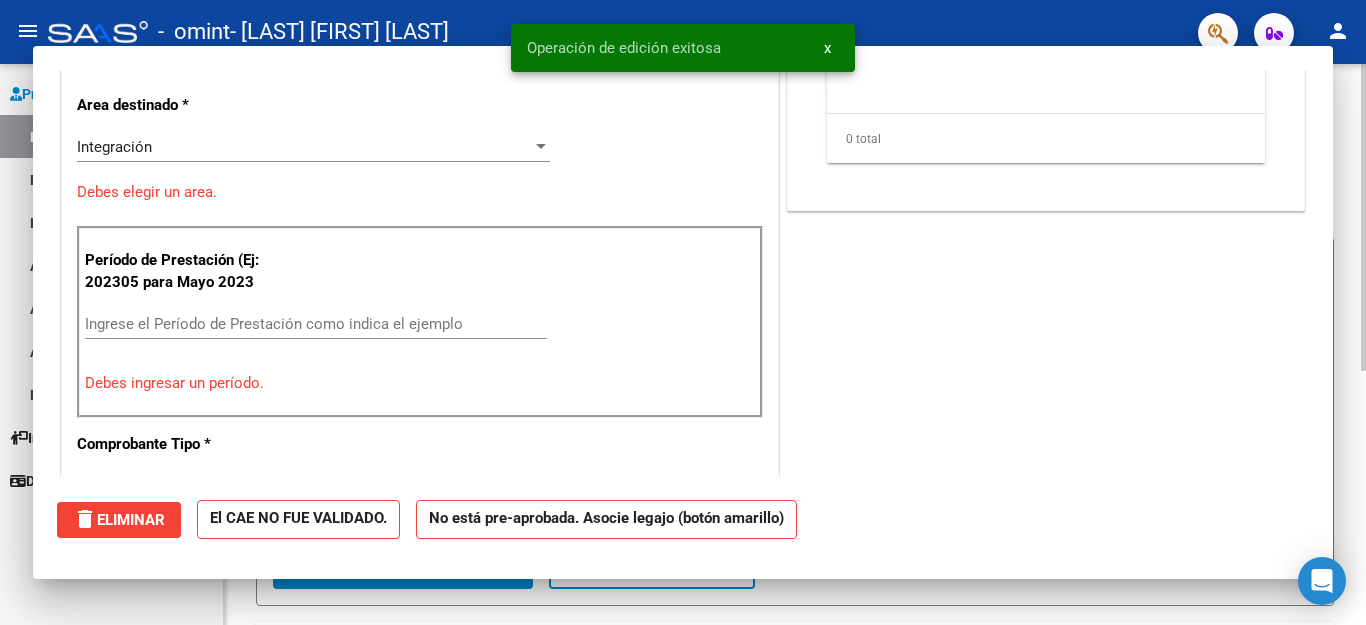 scroll, scrollTop: 0, scrollLeft: 0, axis: both 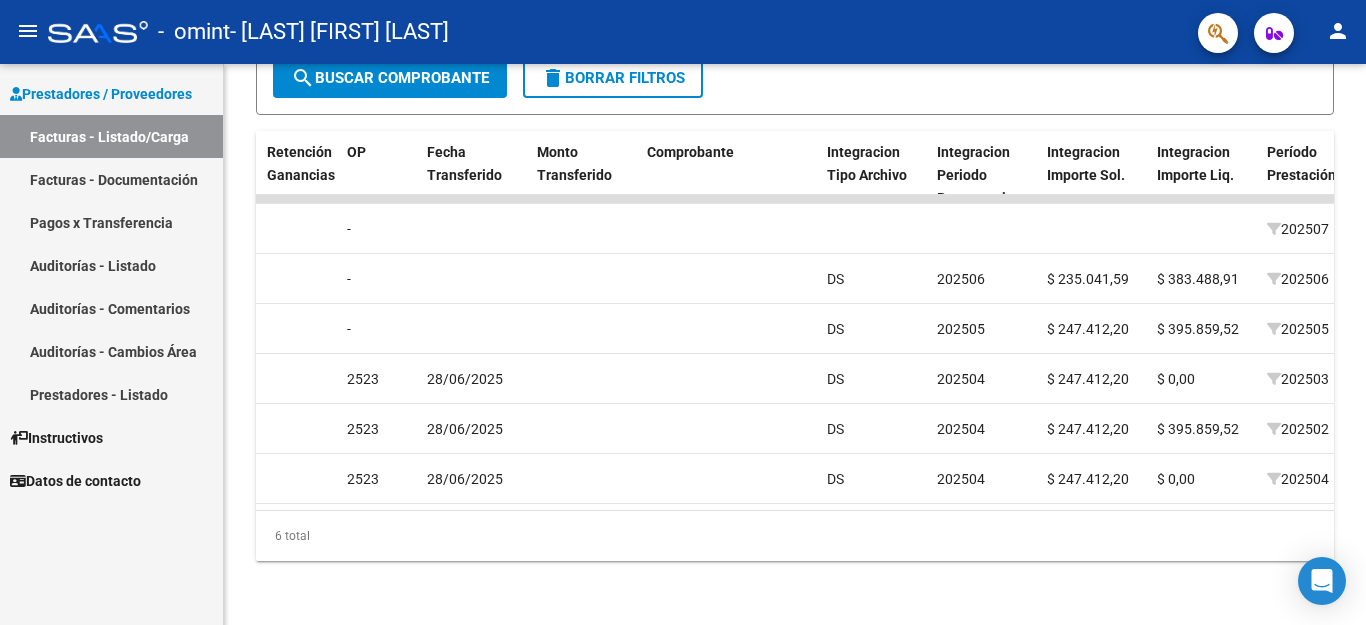 click on "person" 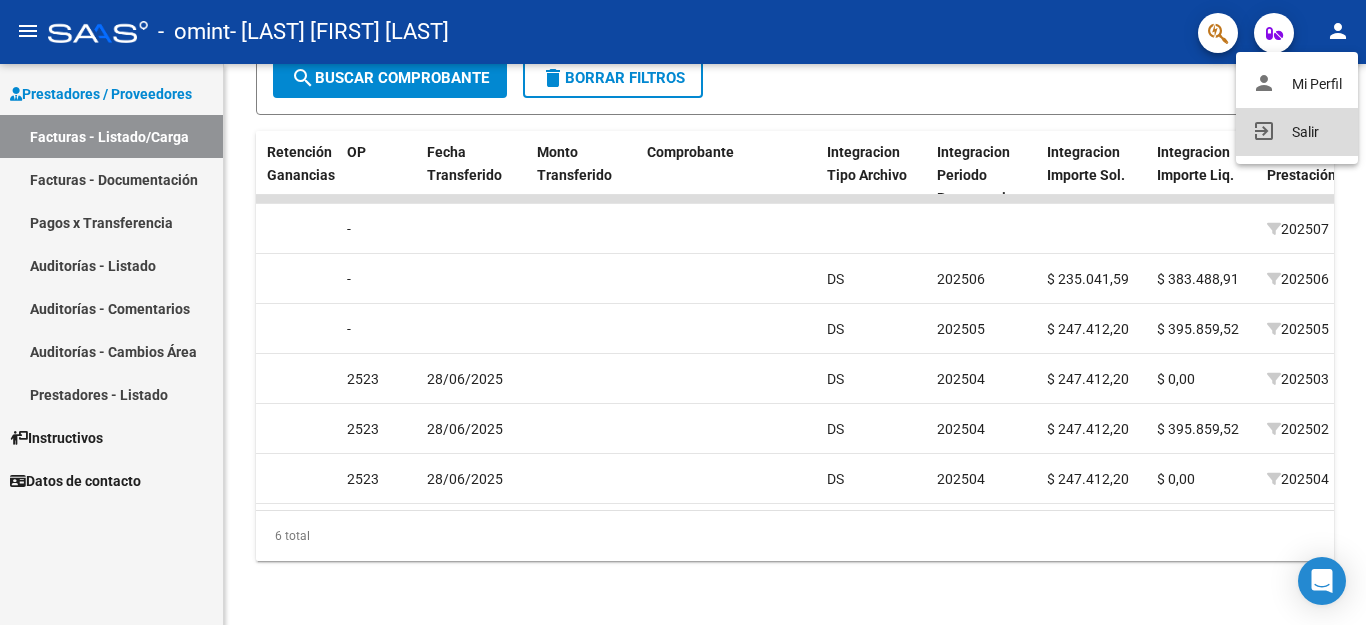 click on "exit_to_app  Salir" at bounding box center (1297, 132) 